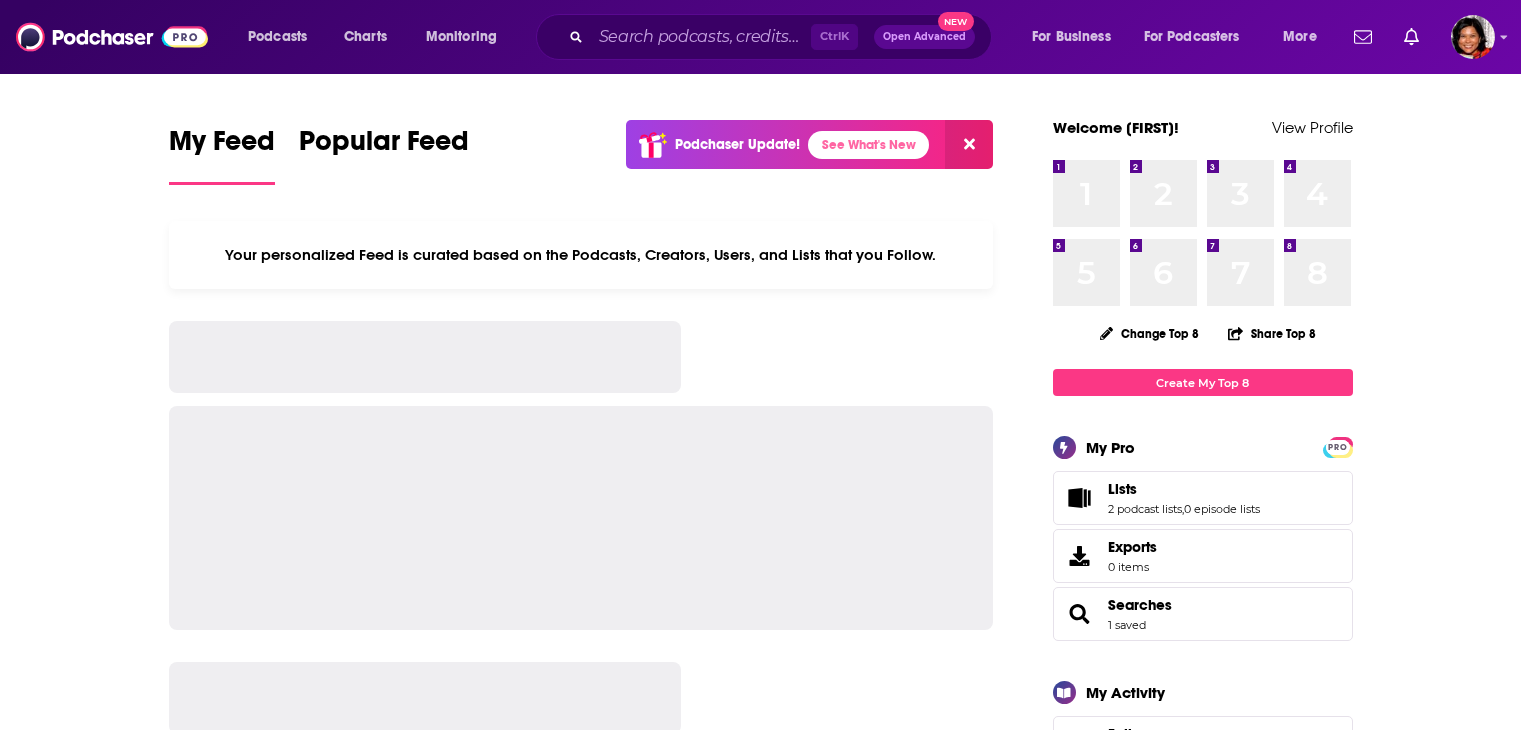 scroll, scrollTop: 0, scrollLeft: 0, axis: both 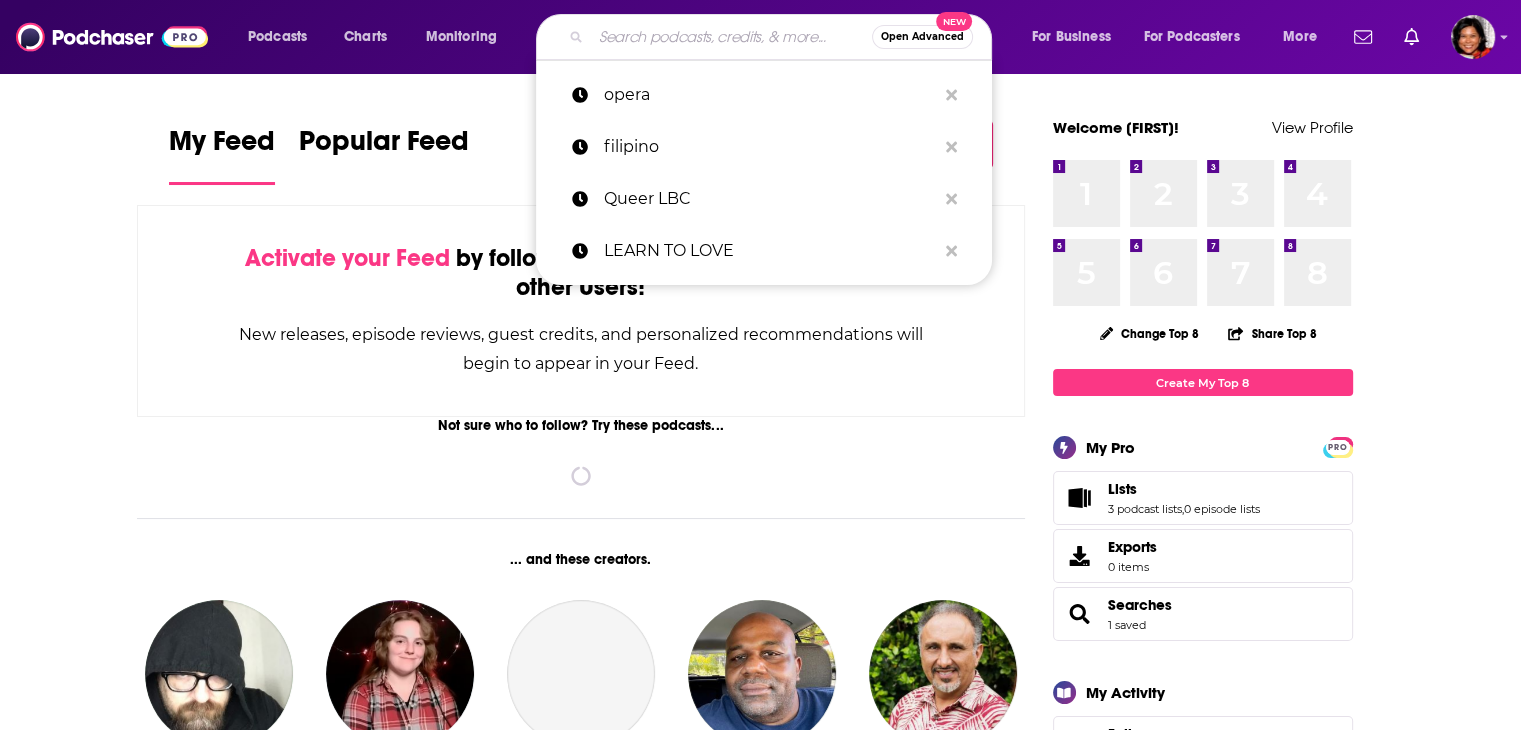 click at bounding box center [731, 37] 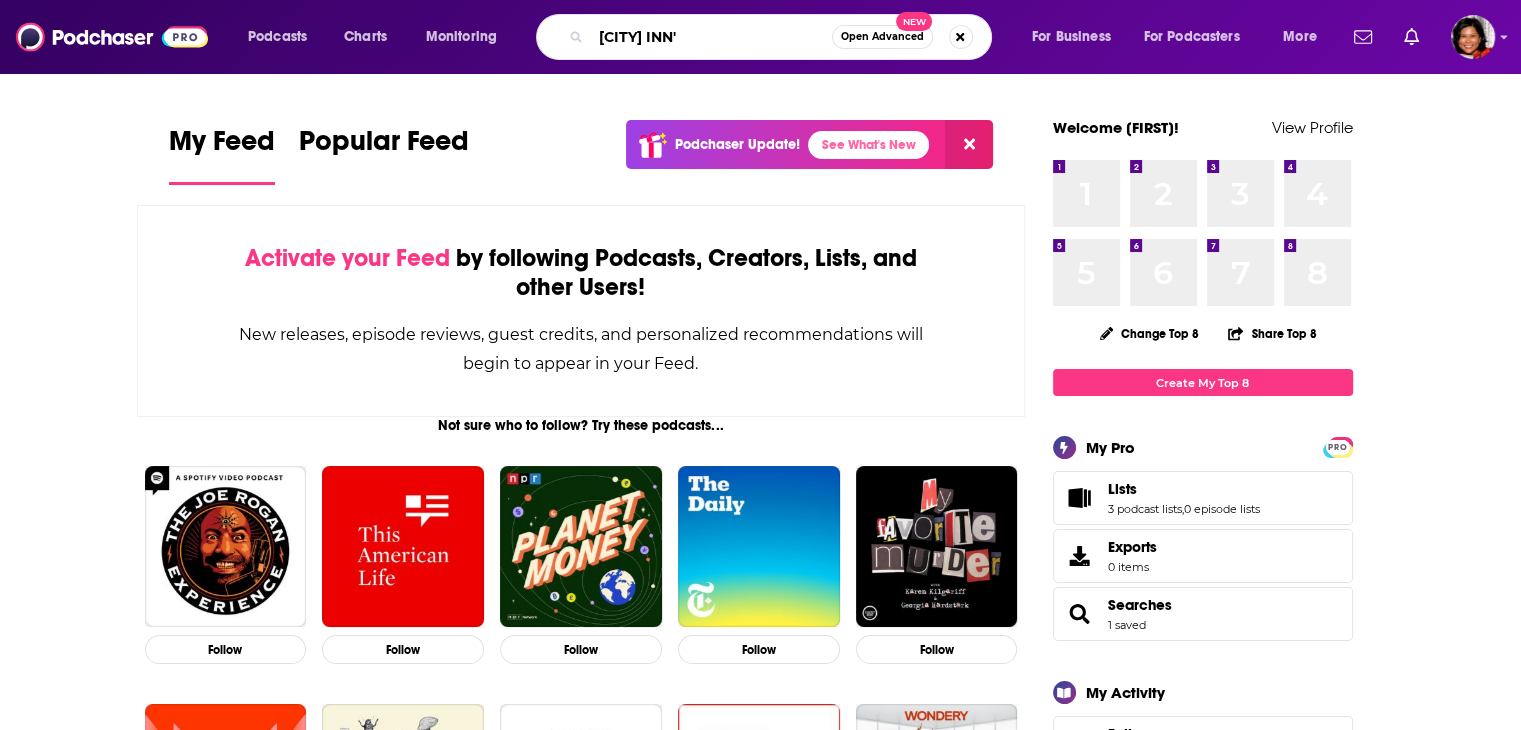 click on "[CITY] INN'" at bounding box center (711, 37) 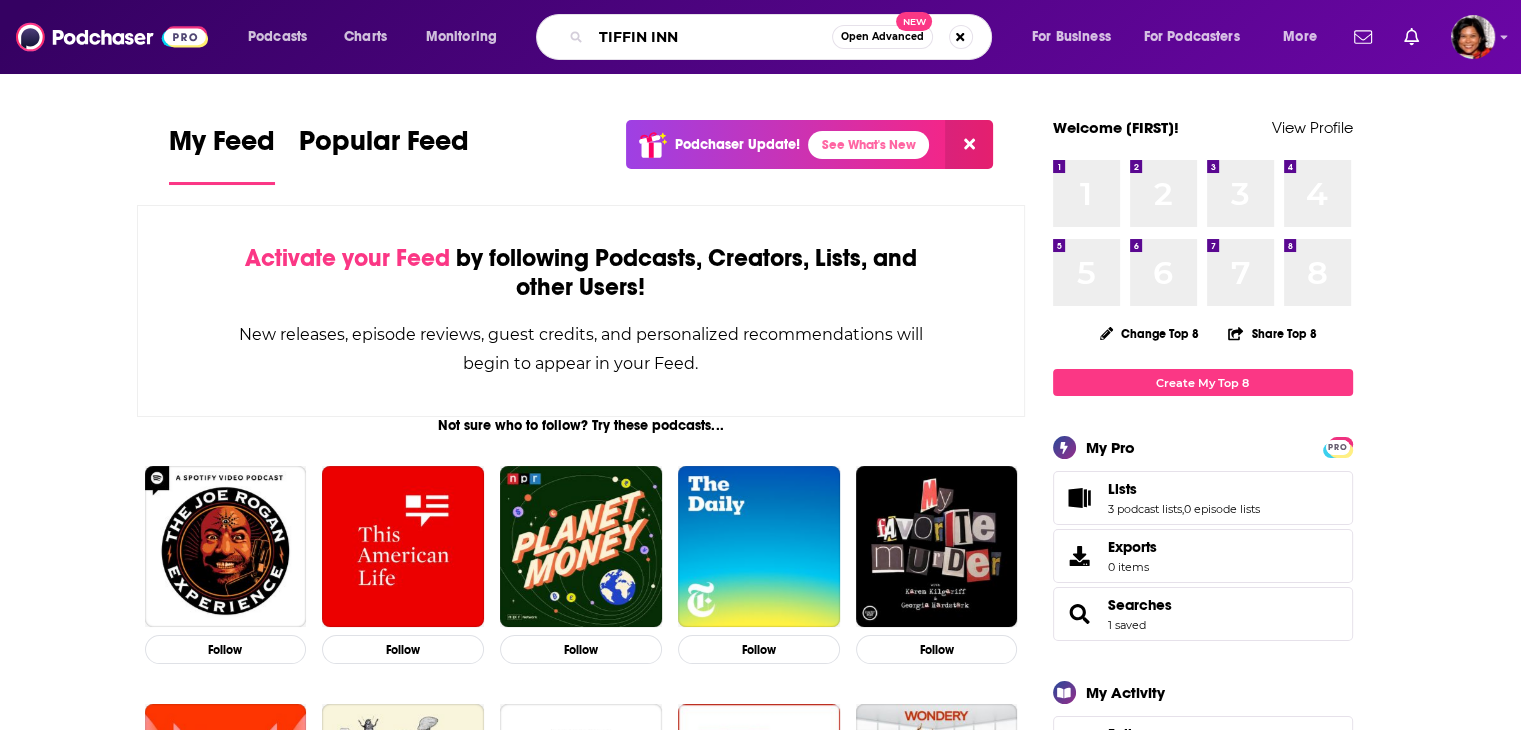 type on "TIFFIN INN" 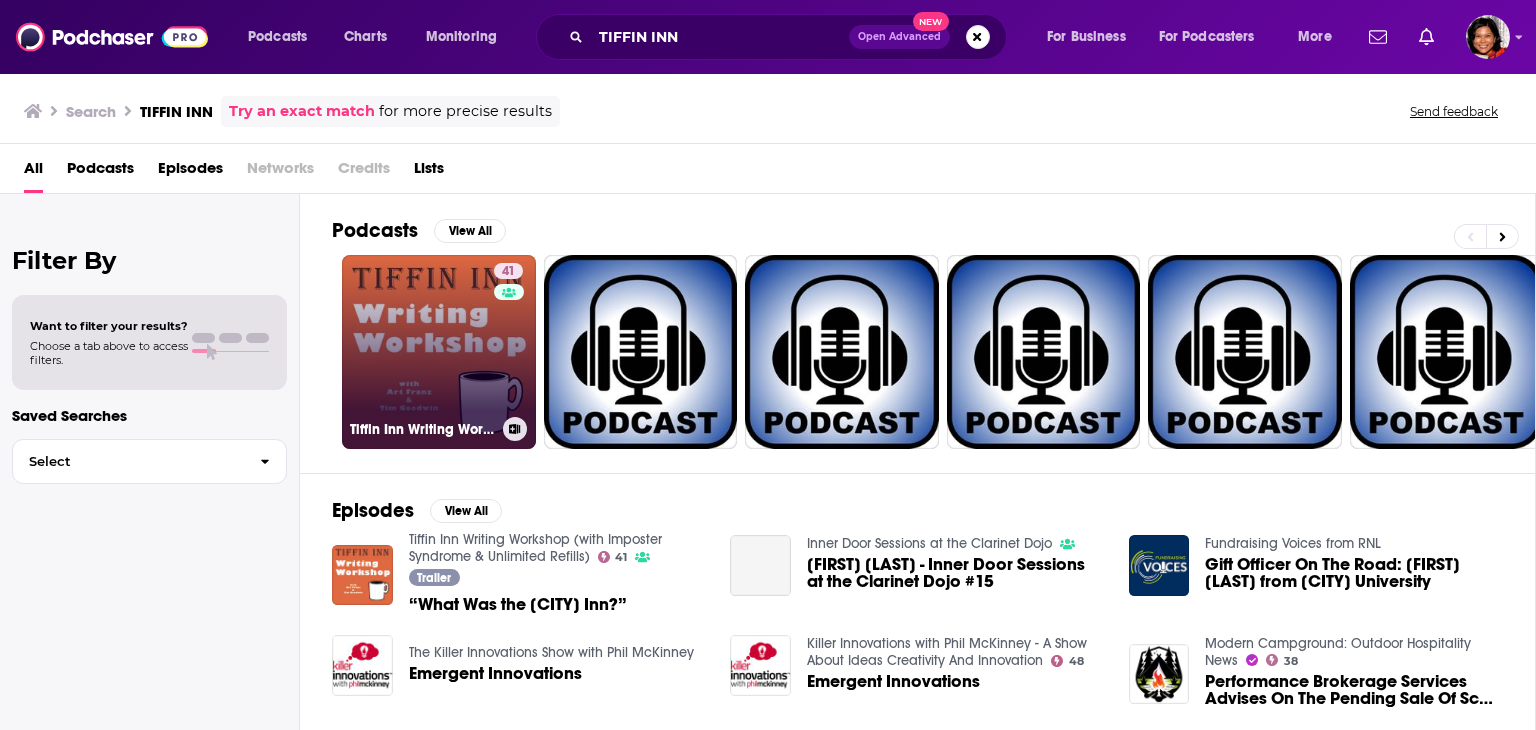 click on "[NUMBER] [CITY] Inn Writing Workshop (with Imposter Syndrome & Unlimited Refills)" at bounding box center [439, 352] 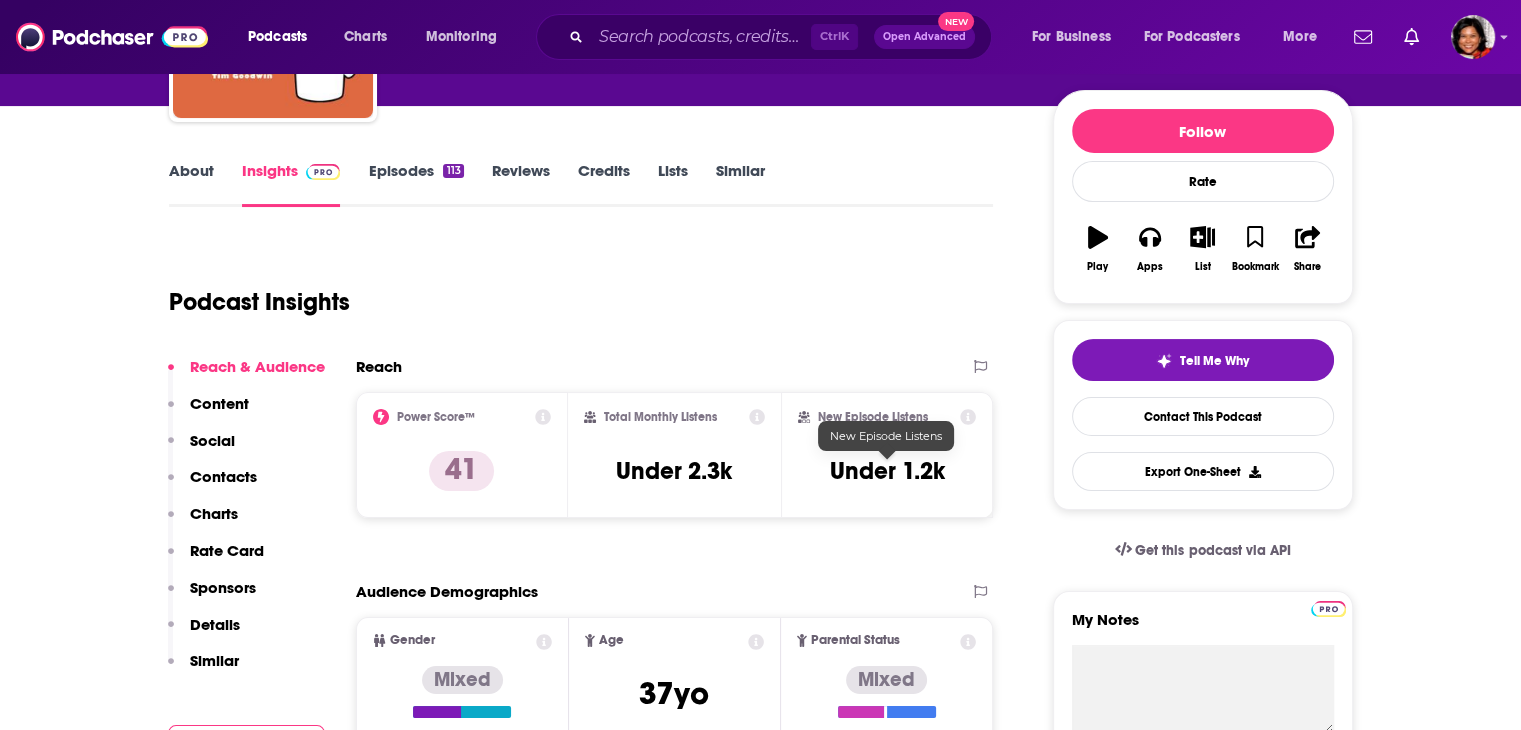 scroll, scrollTop: 300, scrollLeft: 0, axis: vertical 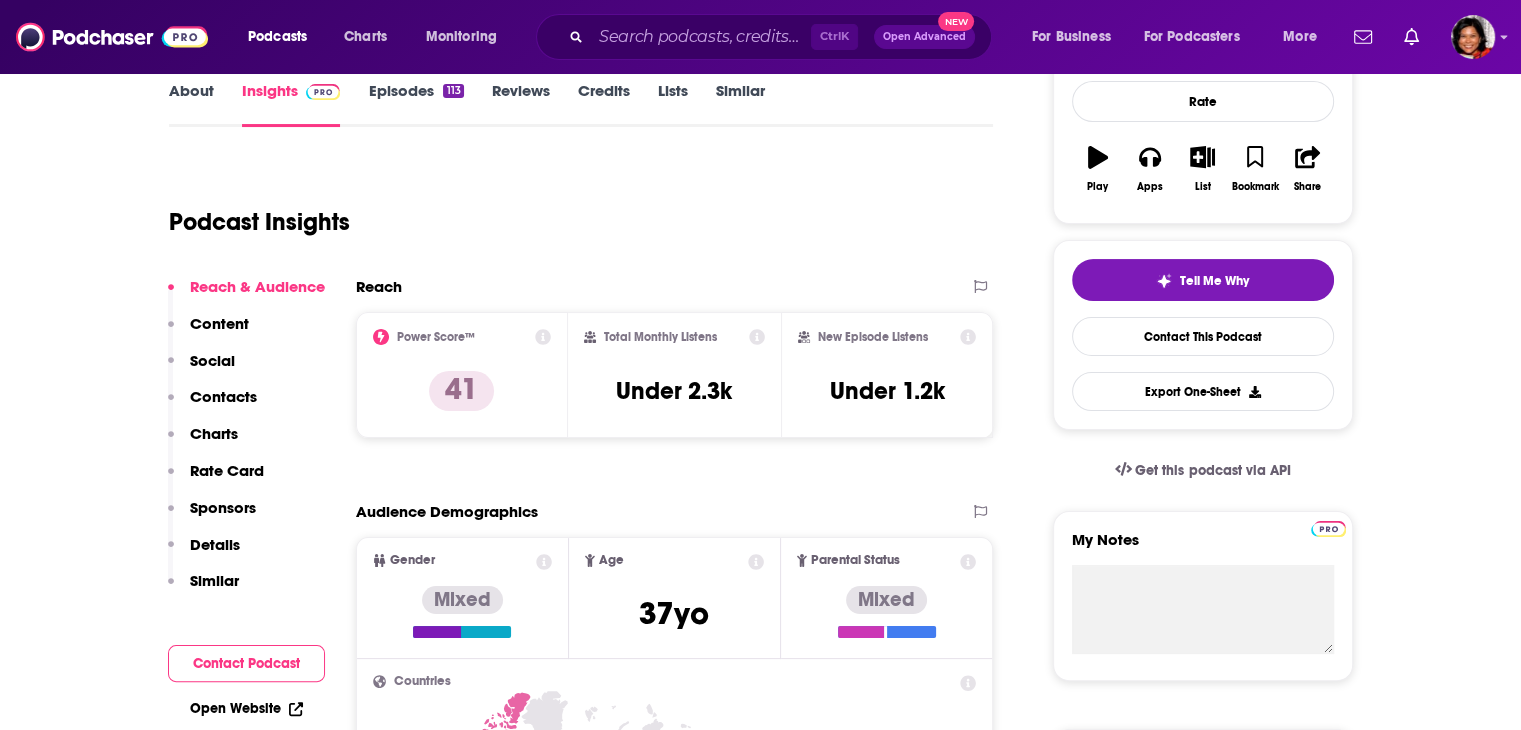 click on "About" at bounding box center (191, 104) 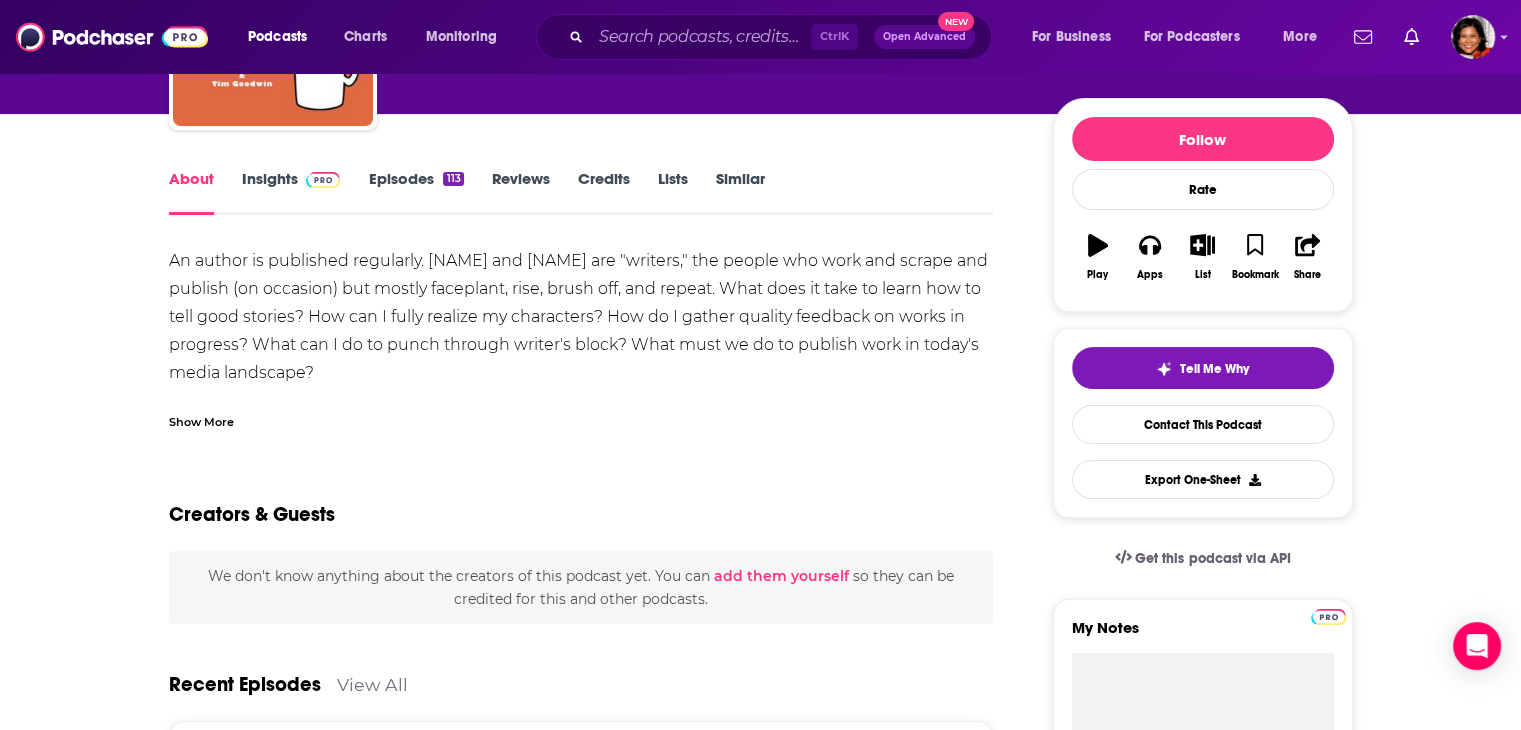 scroll, scrollTop: 300, scrollLeft: 0, axis: vertical 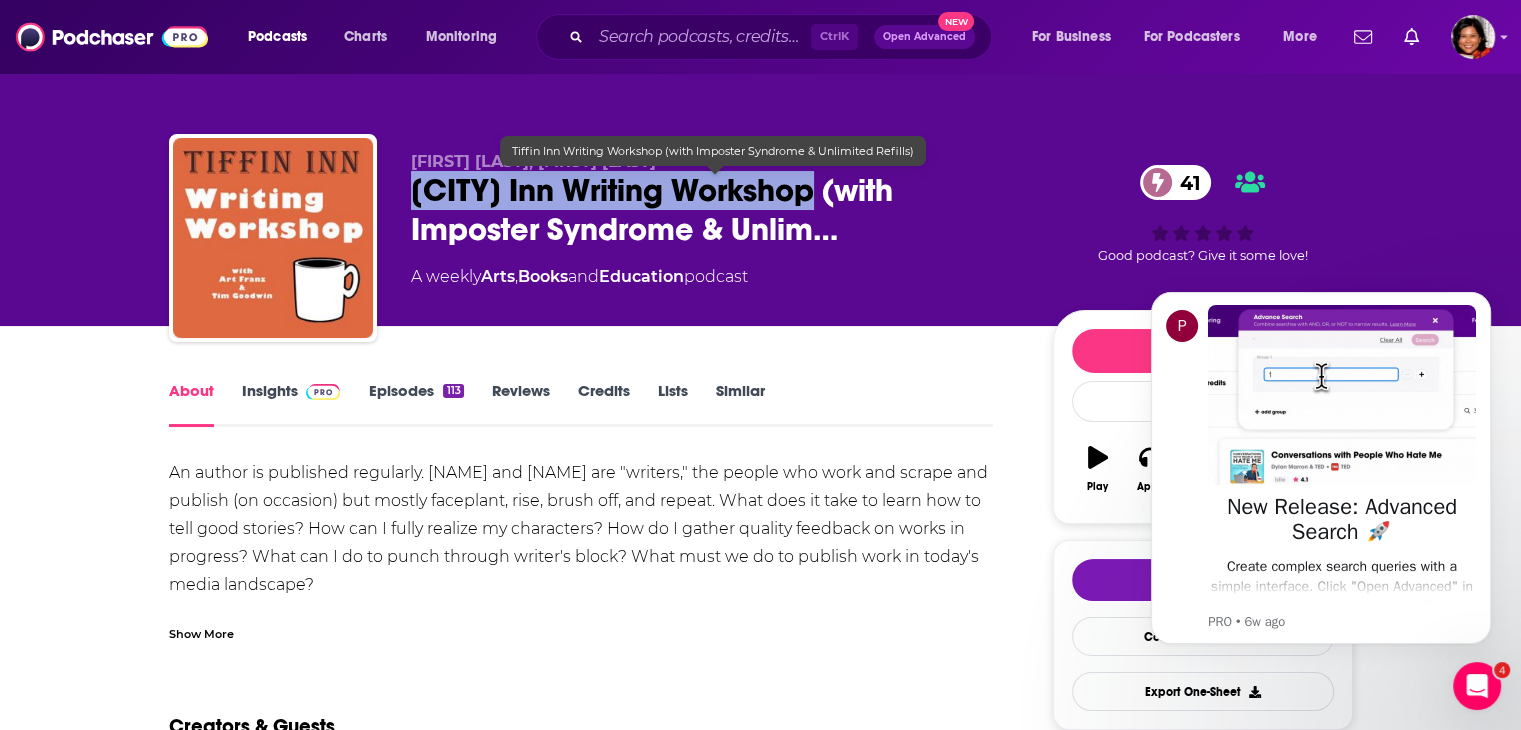 drag, startPoint x: 410, startPoint y: 187, endPoint x: 792, endPoint y: 185, distance: 382.00525 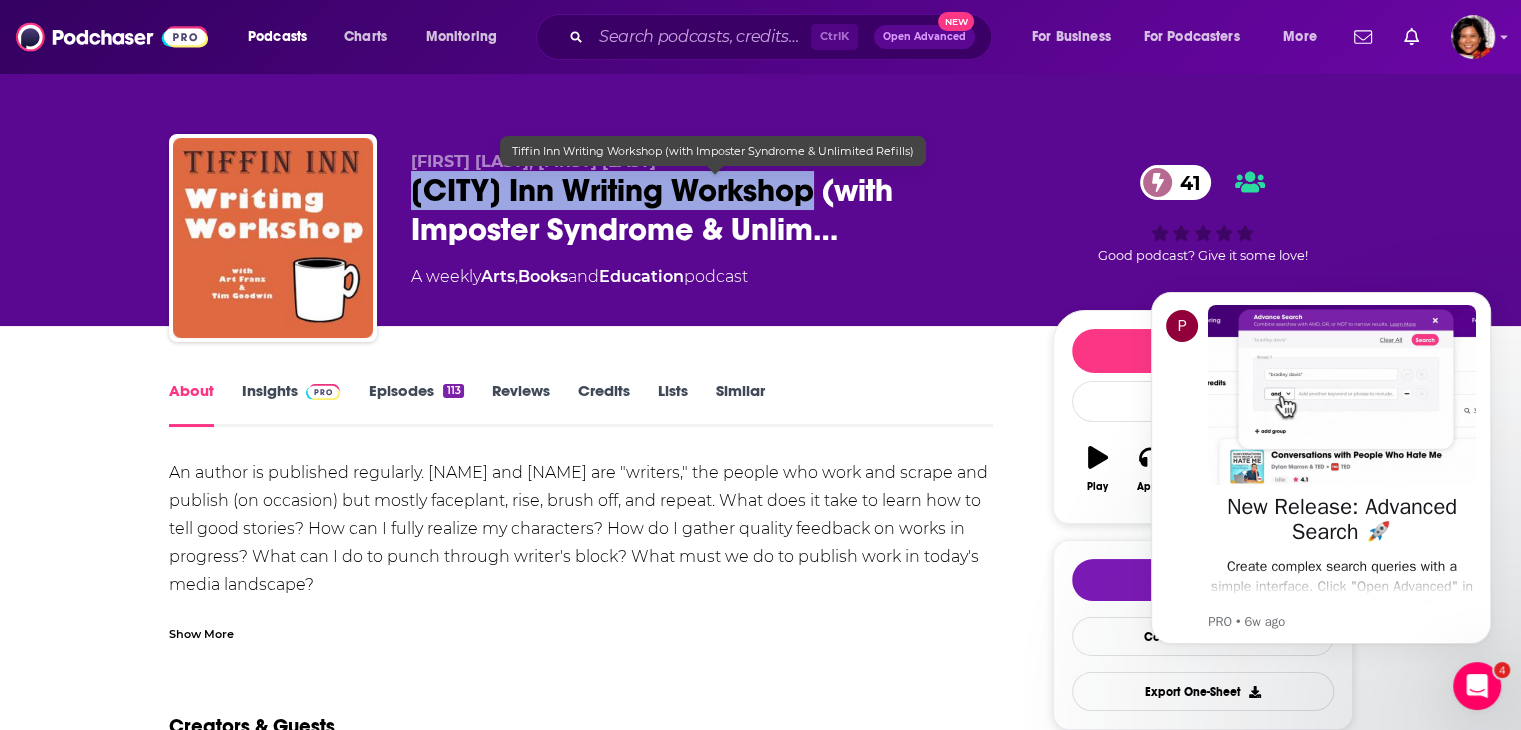 click on "[CITY] Inn Writing Workshop (with Imposter Syndrome & Unlim…" at bounding box center [716, 210] 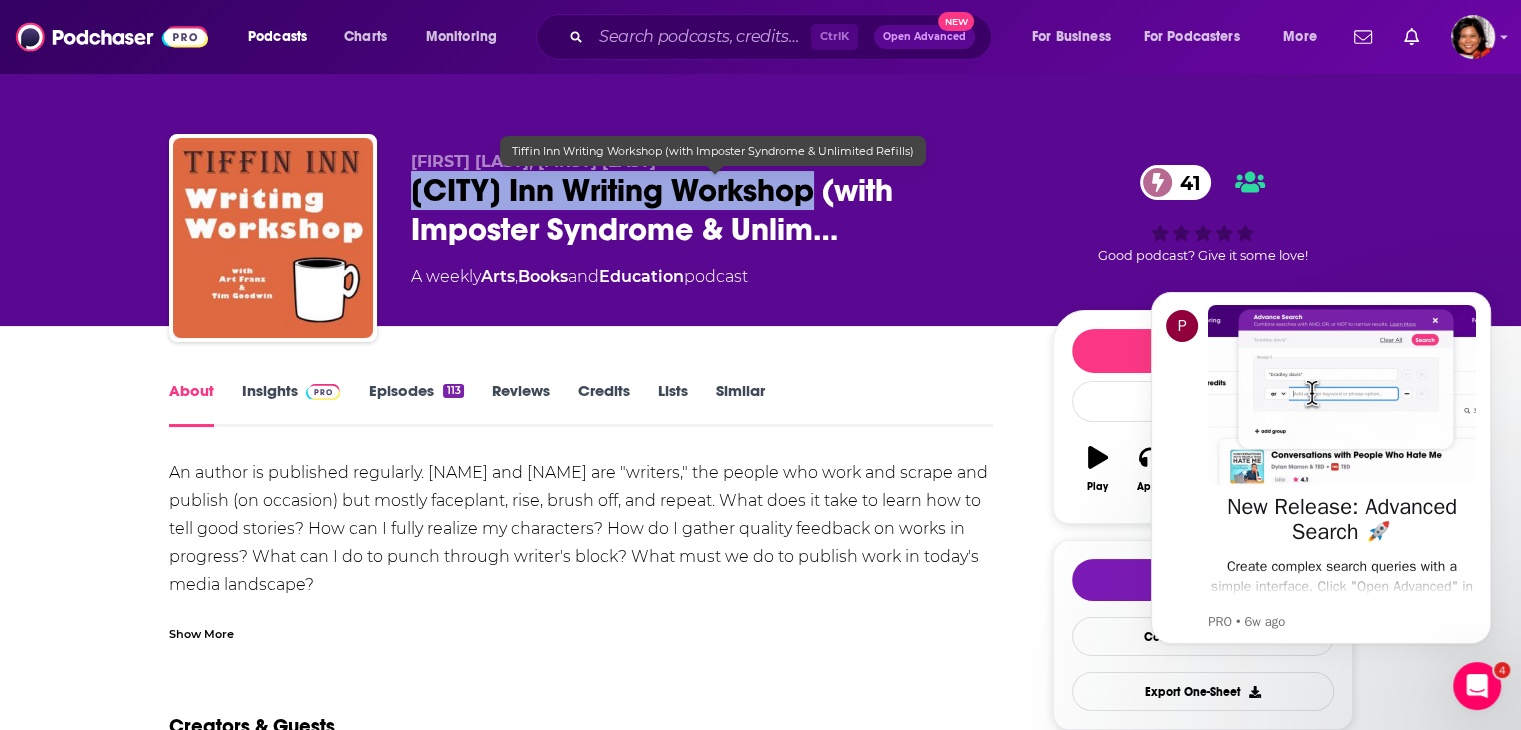 copy on "Tiffin Inn Writing Workshop" 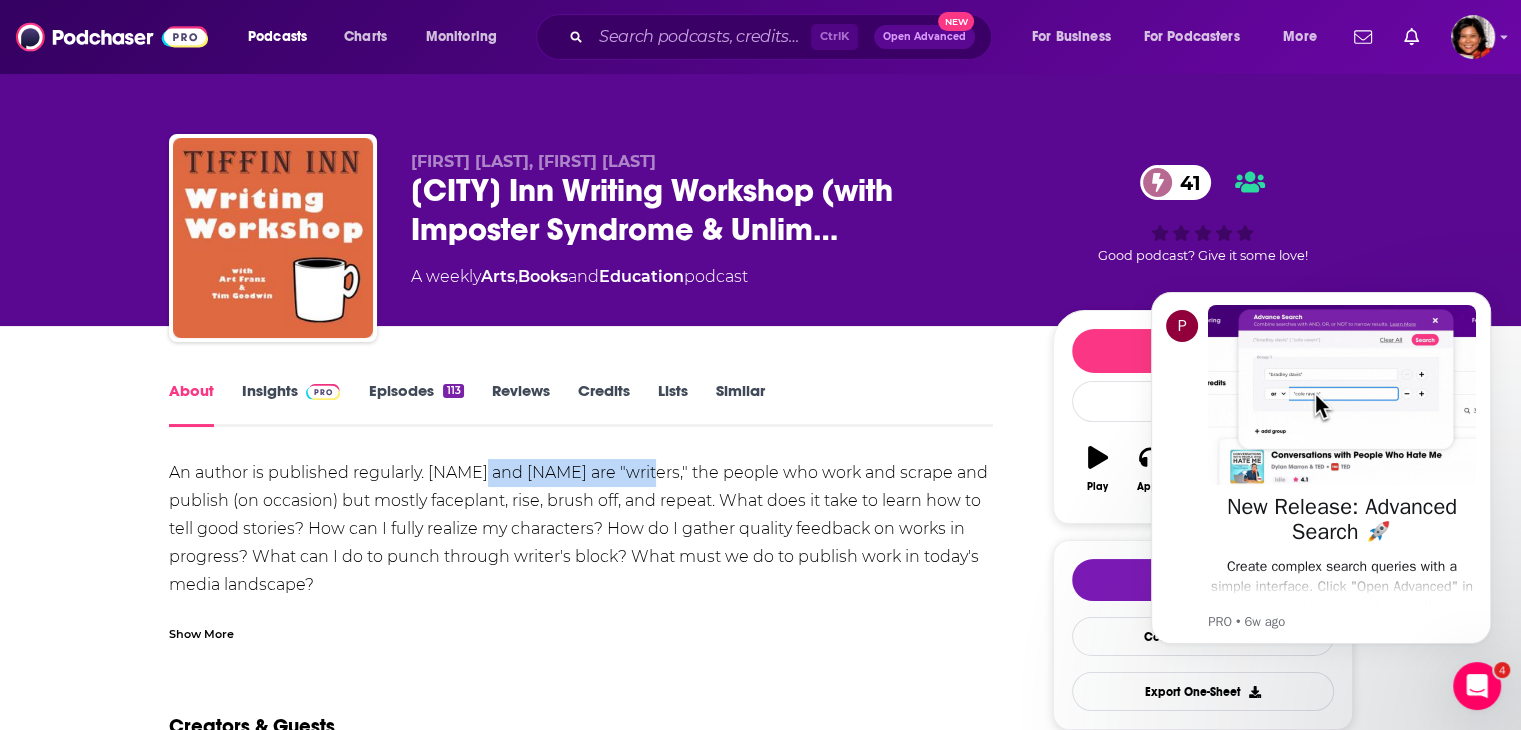 drag, startPoint x: 656, startPoint y: 470, endPoint x: 630, endPoint y: 467, distance: 26.172504 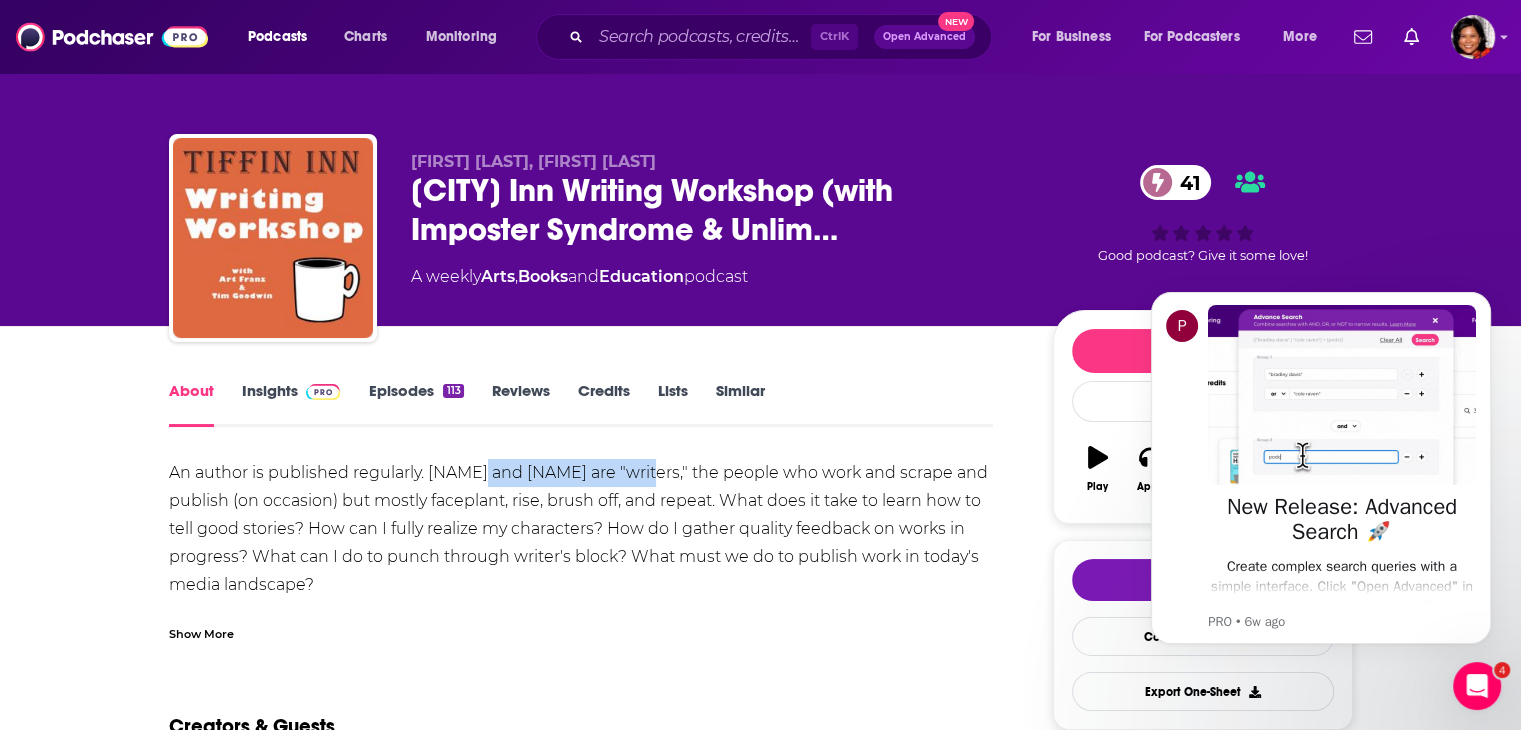click on "An author is published regularly. [FIRST] [LAST] and [FIRST] [LAST] are "writers," the people who work and scrape and publish (on occasion) but mostly faceplant, rise, brush off, and repeat. What does it take to learn how to tell good stories? How can I fully realize my characters? How do I gather quality feedback on works in progress? What can I do to punch through writer's block? What must we do to publish work in today's media landscape?
No, really. We're asking.
But we are also answering! Join [FIRST] [LAST] (professional photographer, Equity actor, improv master, stage manager, and published short story writer) and [FIRST] [LAST] IV (board game designer, Learning & Development Manager, Master of Fine Arts, & published short story writer from a loooong time ago) in the corner booth as they bare their souls for your amusement! Real talk from smart, down-to-earth people about how to create quality work.
Learn from our mistakes. Get inspired. But most importantly, write.
Art's Work:" at bounding box center [581, 697] 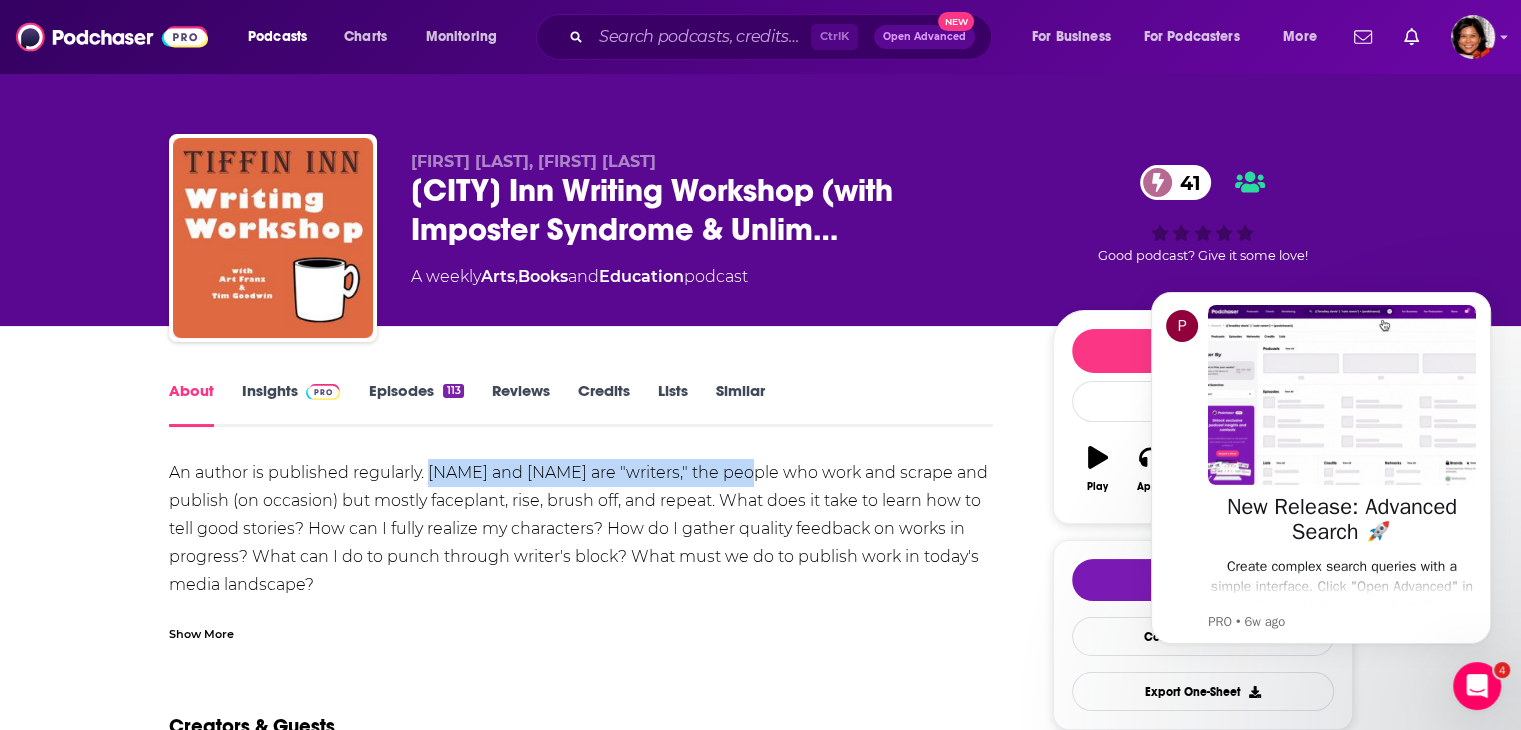 drag, startPoint x: 744, startPoint y: 470, endPoint x: 428, endPoint y: 465, distance: 316.03955 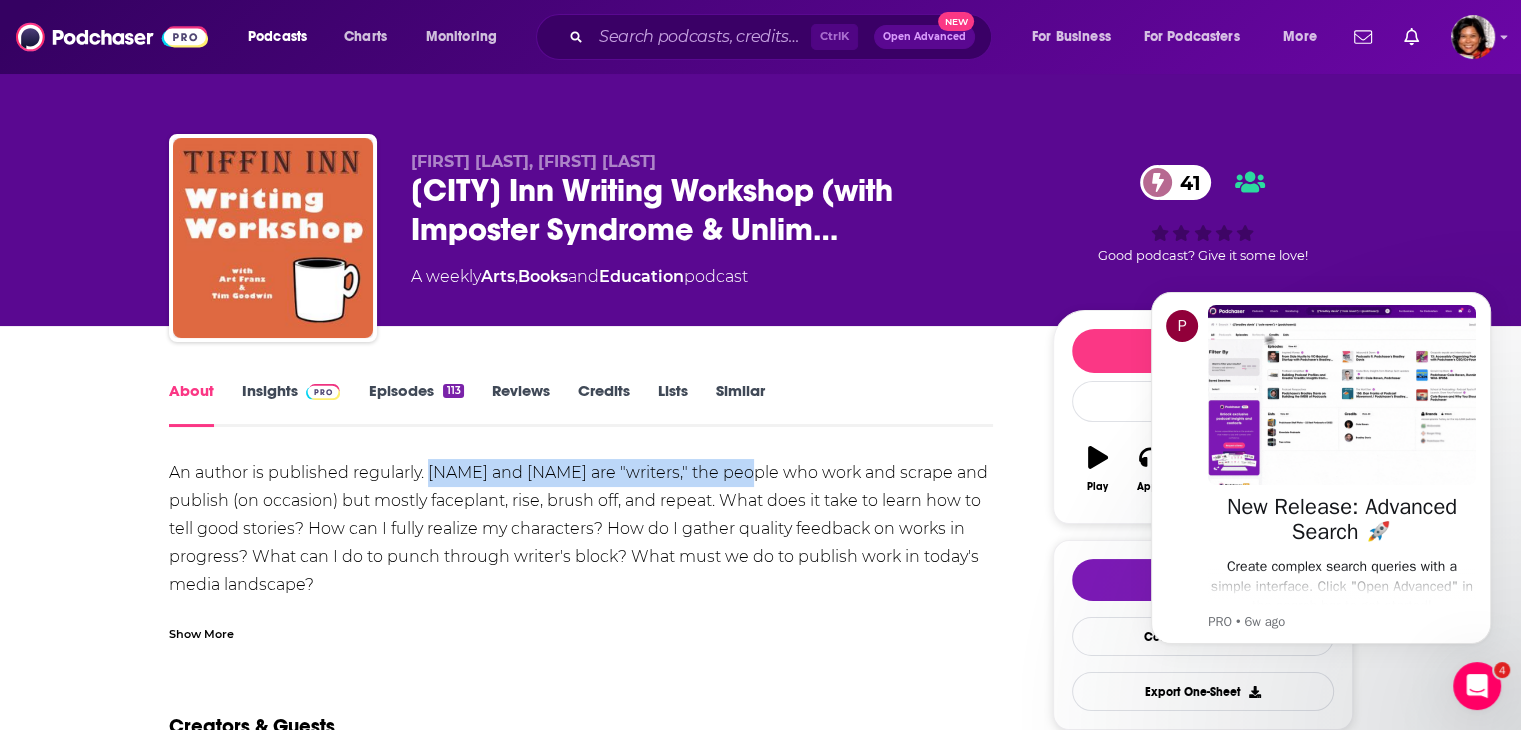 click on "An author is published regularly. [FIRST] [LAST] and [FIRST] [LAST] are "writers," the people who work and scrape and publish (on occasion) but mostly faceplant, rise, brush off, and repeat. What does it take to learn how to tell good stories? How can I fully realize my characters? How do I gather quality feedback on works in progress? What can I do to punch through writer's block? What must we do to publish work in today's media landscape?
No, really. We're asking.
But we are also answering! Join [FIRST] [LAST] (professional photographer, Equity actor, improv master, stage manager, and published short story writer) and [FIRST] [LAST] IV (board game designer, Learning & Development Manager, Master of Fine Arts, & published short story writer from a loooong time ago) in the corner booth as they bare their souls for your amusement! Real talk from smart, down-to-earth people about how to create quality work.
Learn from our mistakes. Get inspired. But most importantly, write.
Art's Work:" at bounding box center (581, 697) 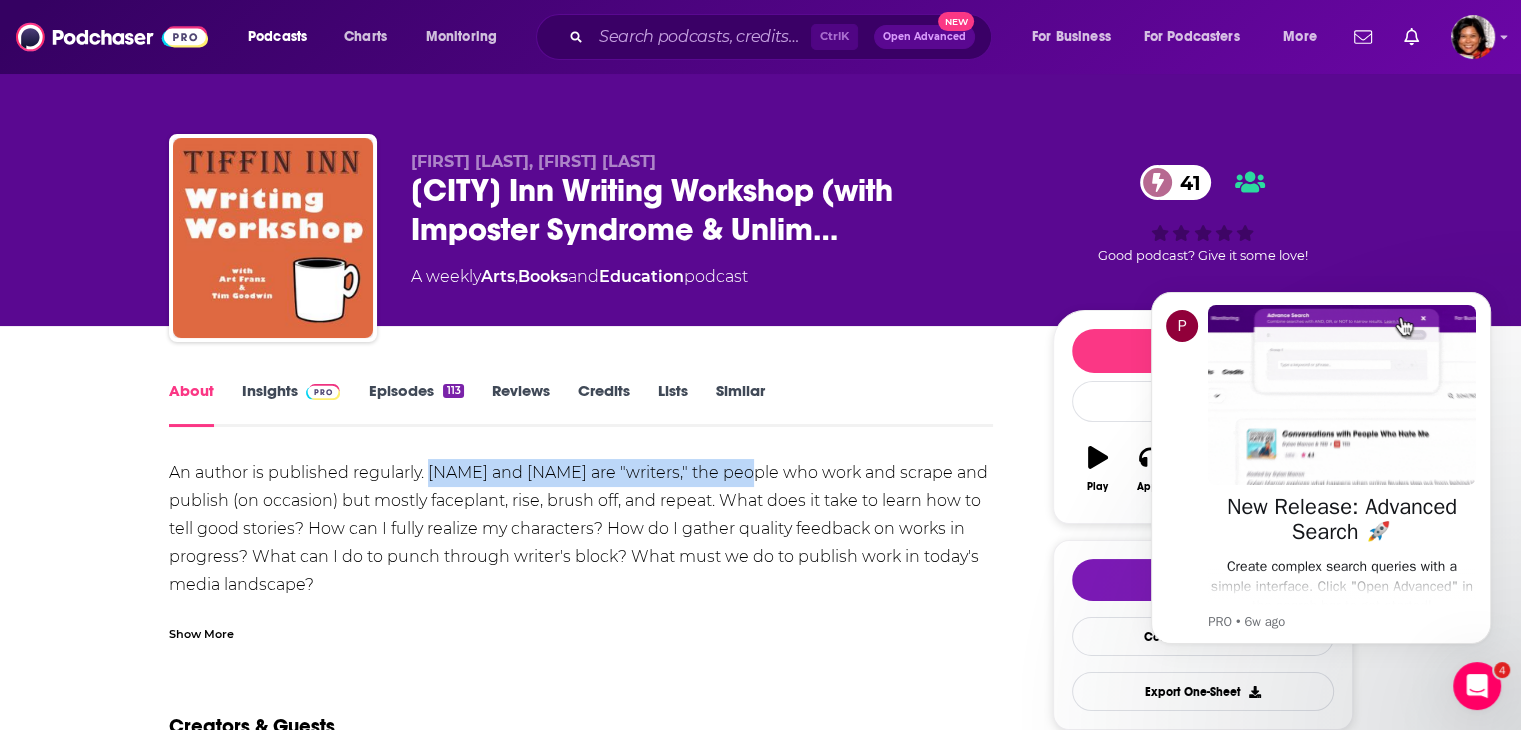 copy on "[FIRST] [LAST] and [FIRST] [LAST] are "writers,"" 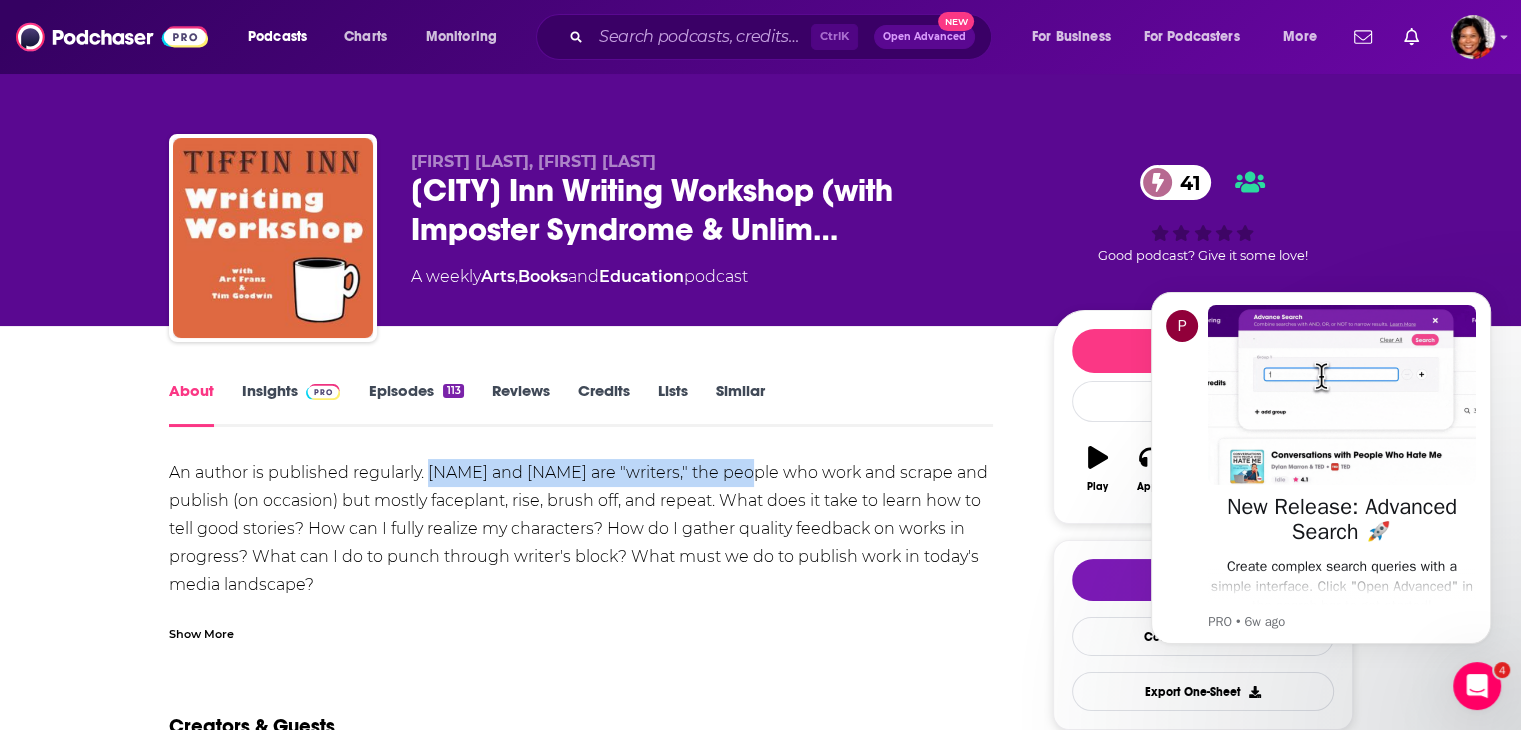 drag, startPoint x: 816, startPoint y: 498, endPoint x: 442, endPoint y: 585, distance: 383.9857 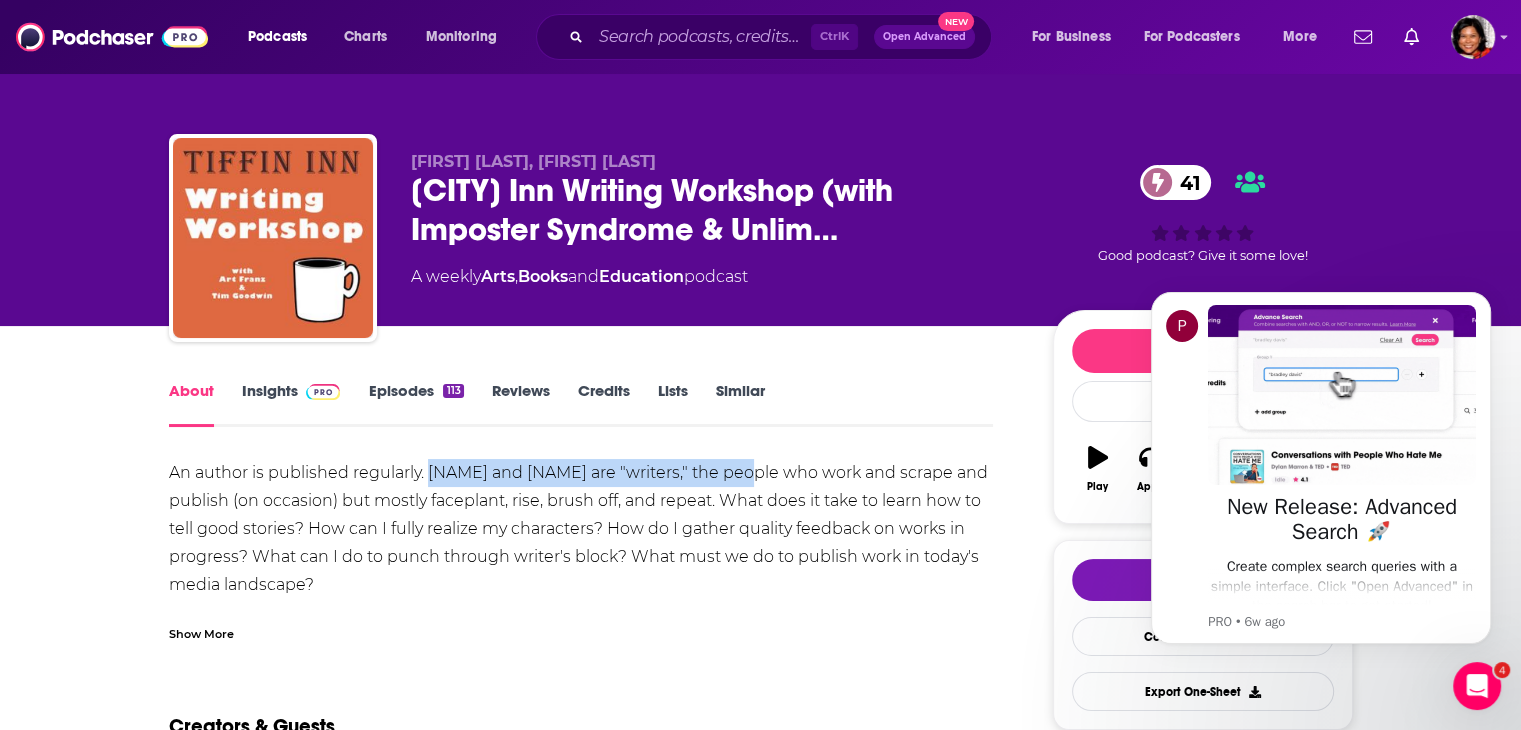 click on "An author is published regularly. [FIRST] [LAST] and [FIRST] [LAST] are "writers," the people who work and scrape and publish (on occasion) but mostly faceplant, rise, brush off, and repeat. What does it take to learn how to tell good stories? How can I fully realize my characters? How do I gather quality feedback on works in progress? What can I do to punch through writer's block? What must we do to publish work in today's media landscape?
No, really. We're asking.
But we are also answering! Join [FIRST] [LAST] (professional photographer, Equity actor, improv master, stage manager, and published short story writer) and [FIRST] [LAST] IV (board game designer, Learning & Development Manager, Master of Fine Arts, & published short story writer from a loooong time ago) in the corner booth as they bare their souls for your amusement! Real talk from smart, down-to-earth people about how to create quality work.
Learn from our mistakes. Get inspired. But most importantly, write.
Art's Work:" at bounding box center (581, 697) 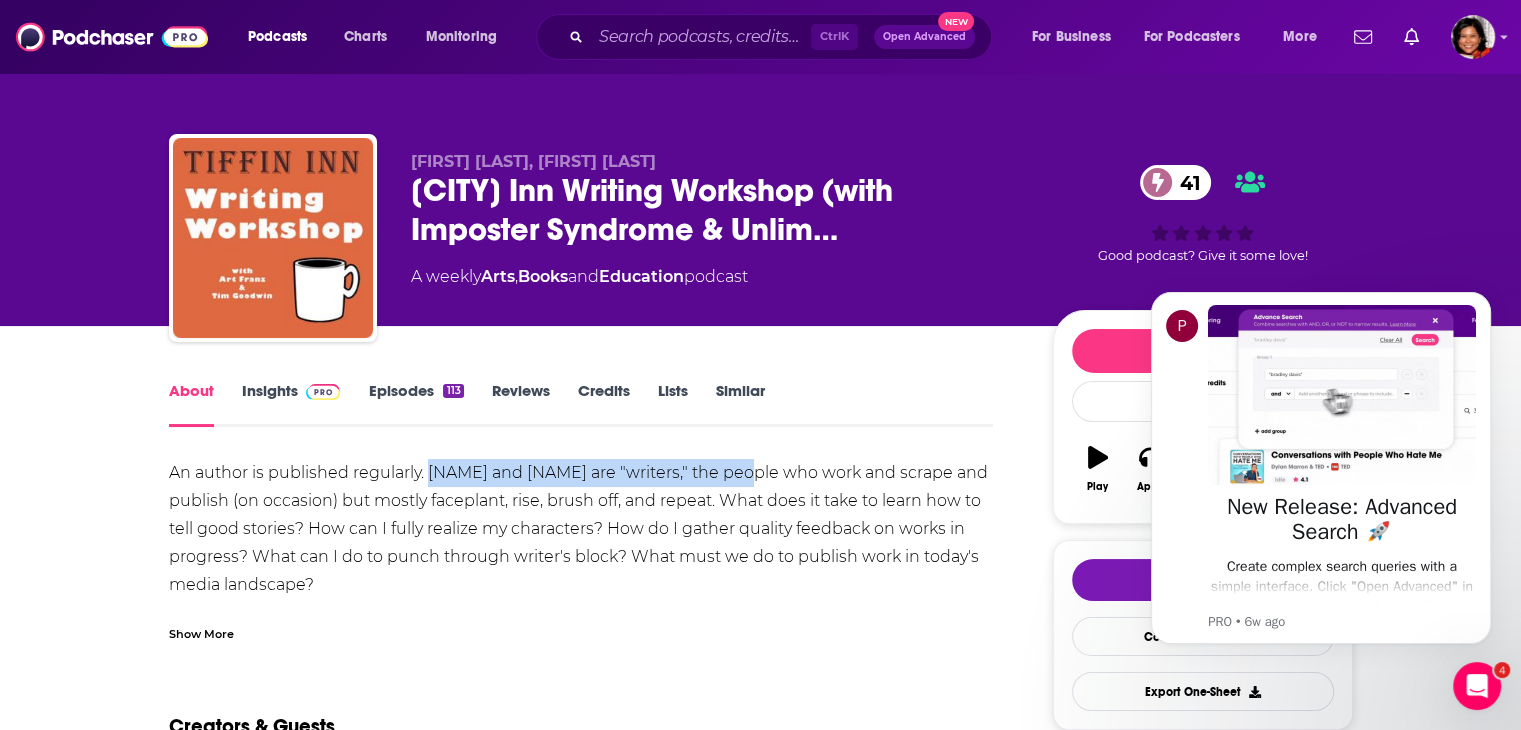 copy on "What does it take to learn how to tell good stories? How can I fully realize my characters? How do I gather quality feedback on works in progress? What can I do to punch through writer's block? What must we do to publish work in today's media landscape?" 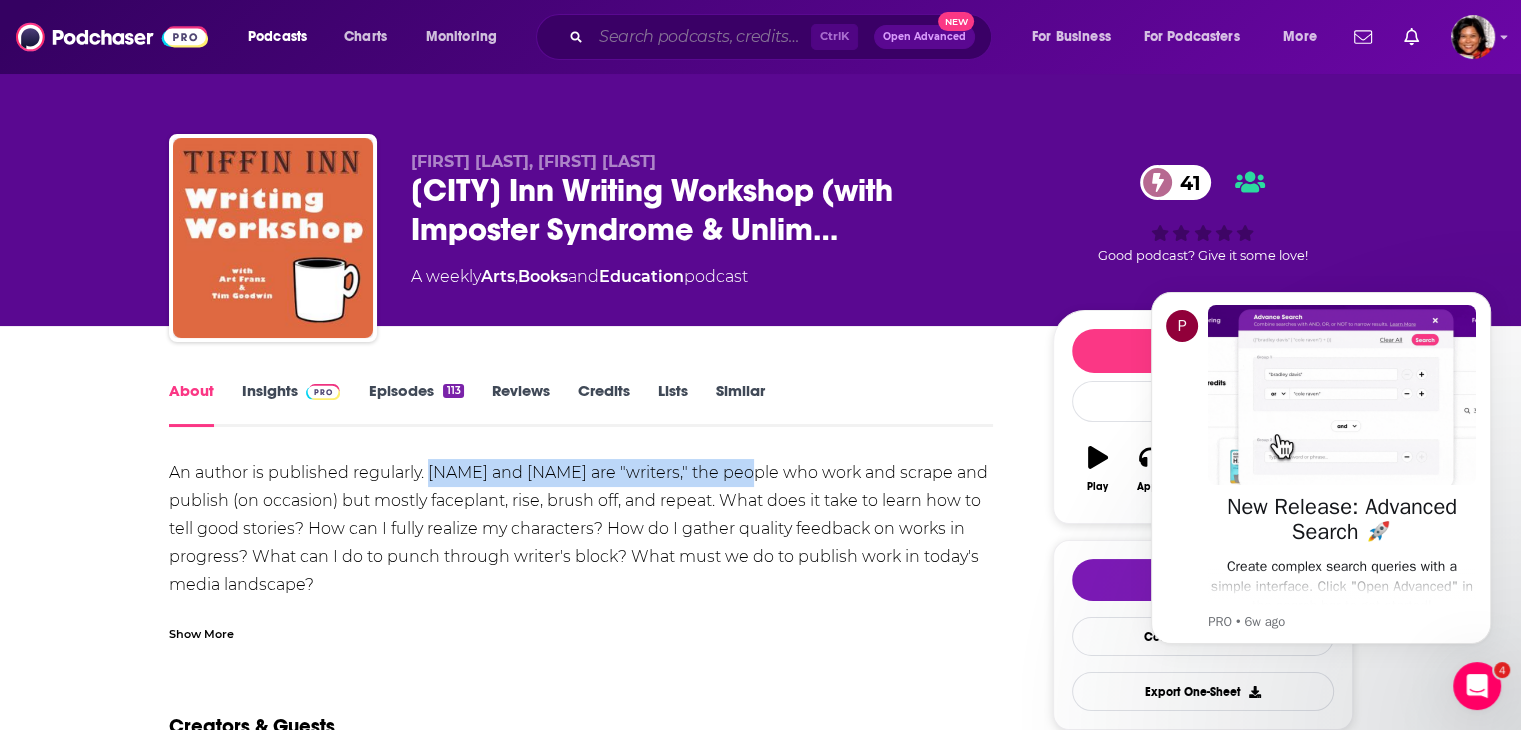 click at bounding box center (701, 37) 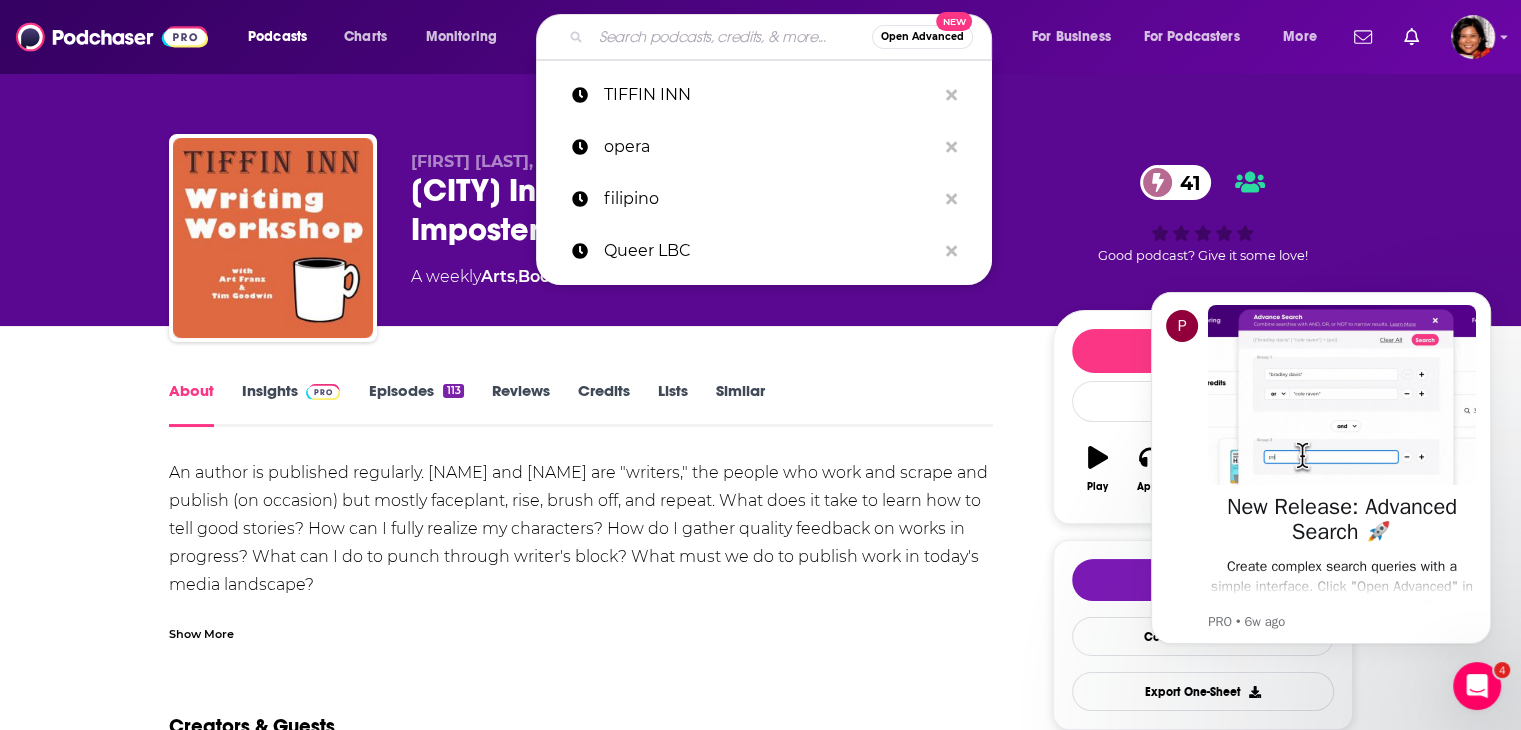 paste on "'[FIRST] [LAST]' <[EMAIL_USER]>" 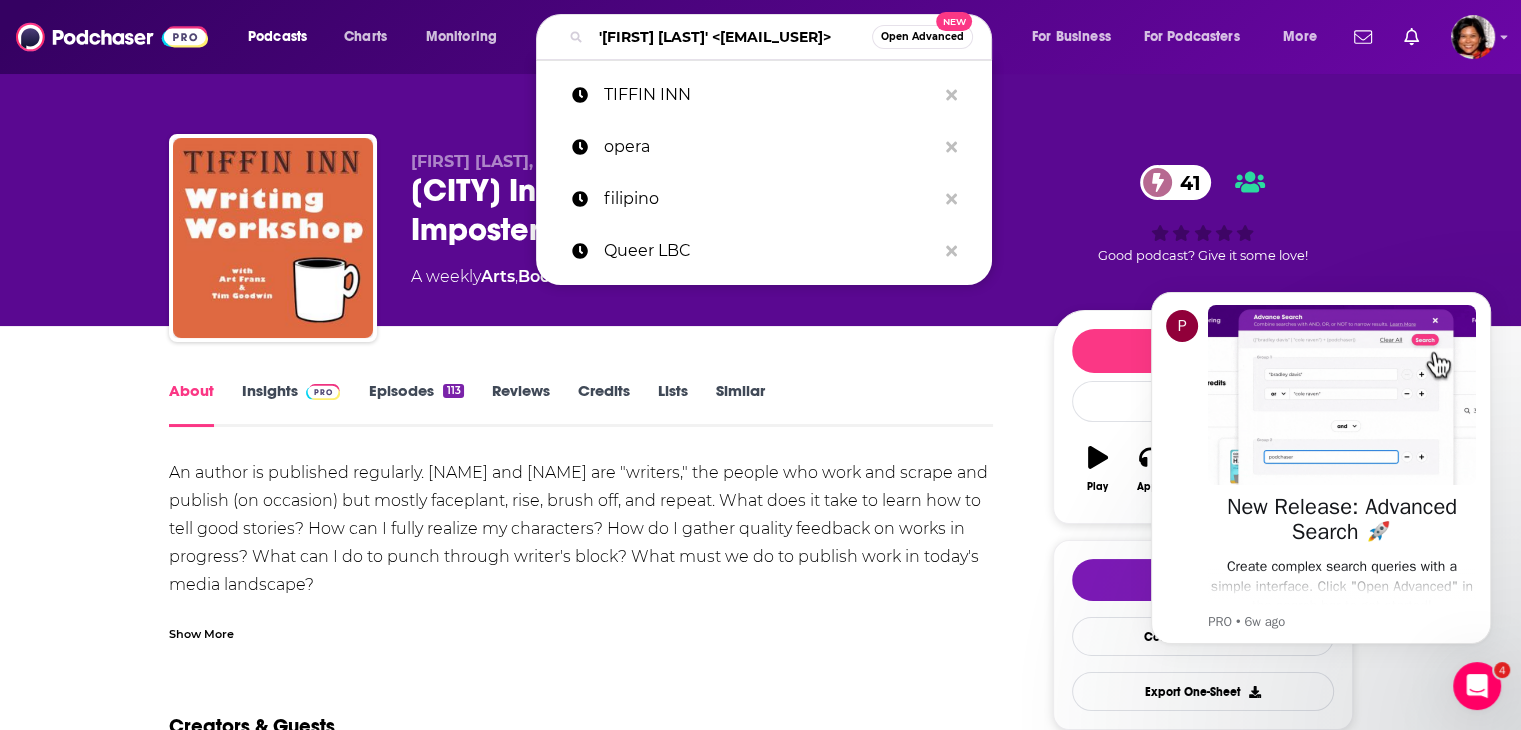 scroll, scrollTop: 0, scrollLeft: 135, axis: horizontal 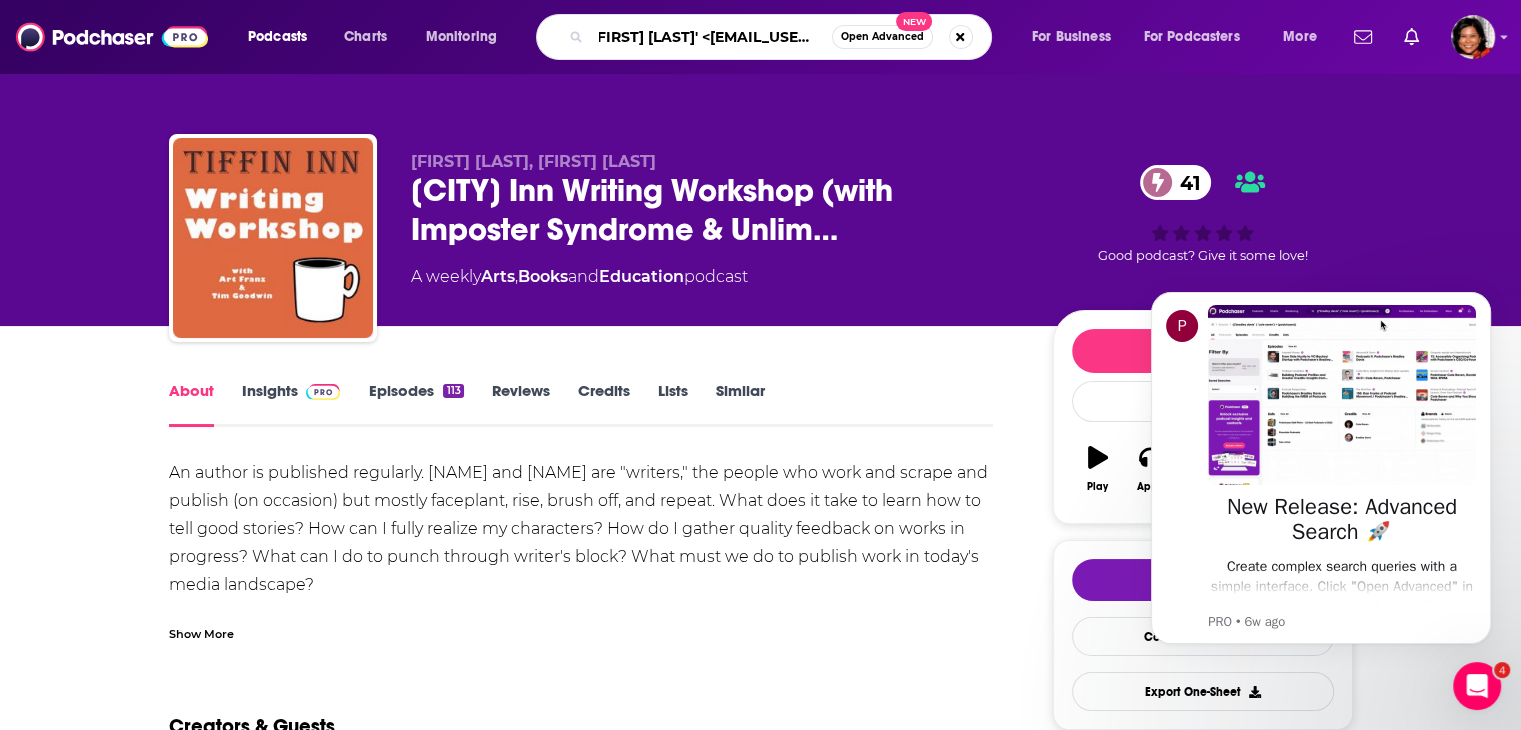 drag, startPoint x: 611, startPoint y: 37, endPoint x: 856, endPoint y: 36, distance: 245.00204 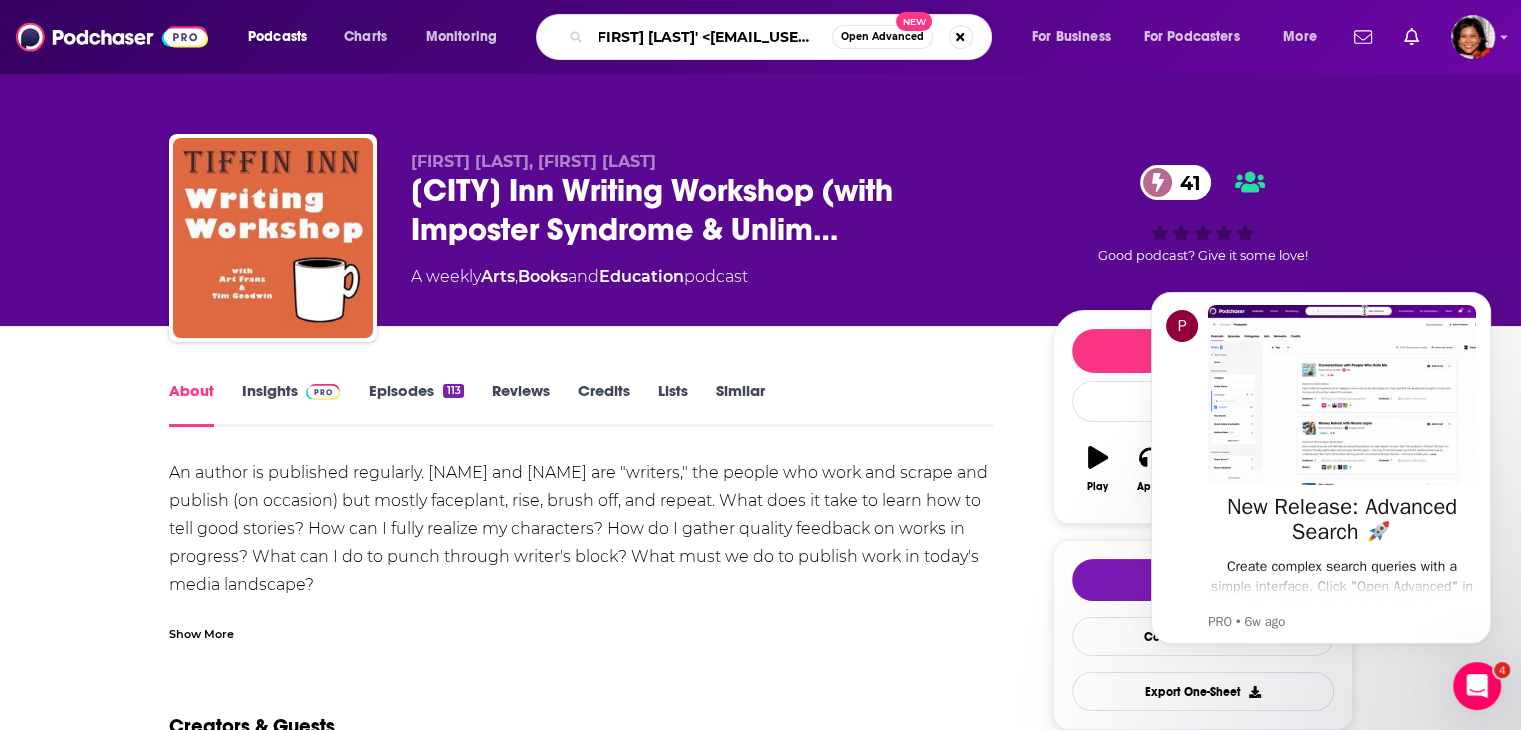 click on "'[FIRST] [LAST]' <[EMAIL_USER]> Open Advanced New" at bounding box center (764, 37) 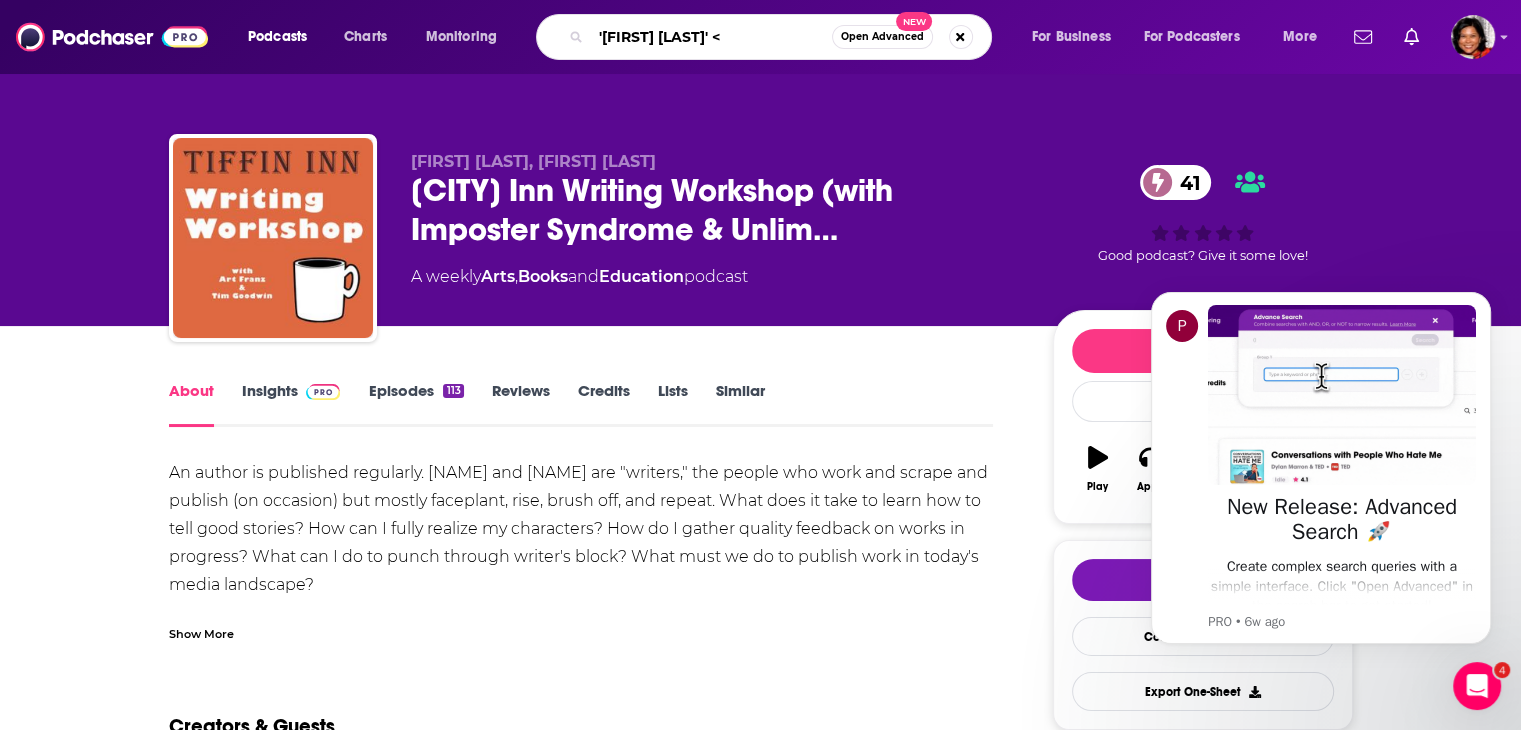 scroll, scrollTop: 0, scrollLeft: 0, axis: both 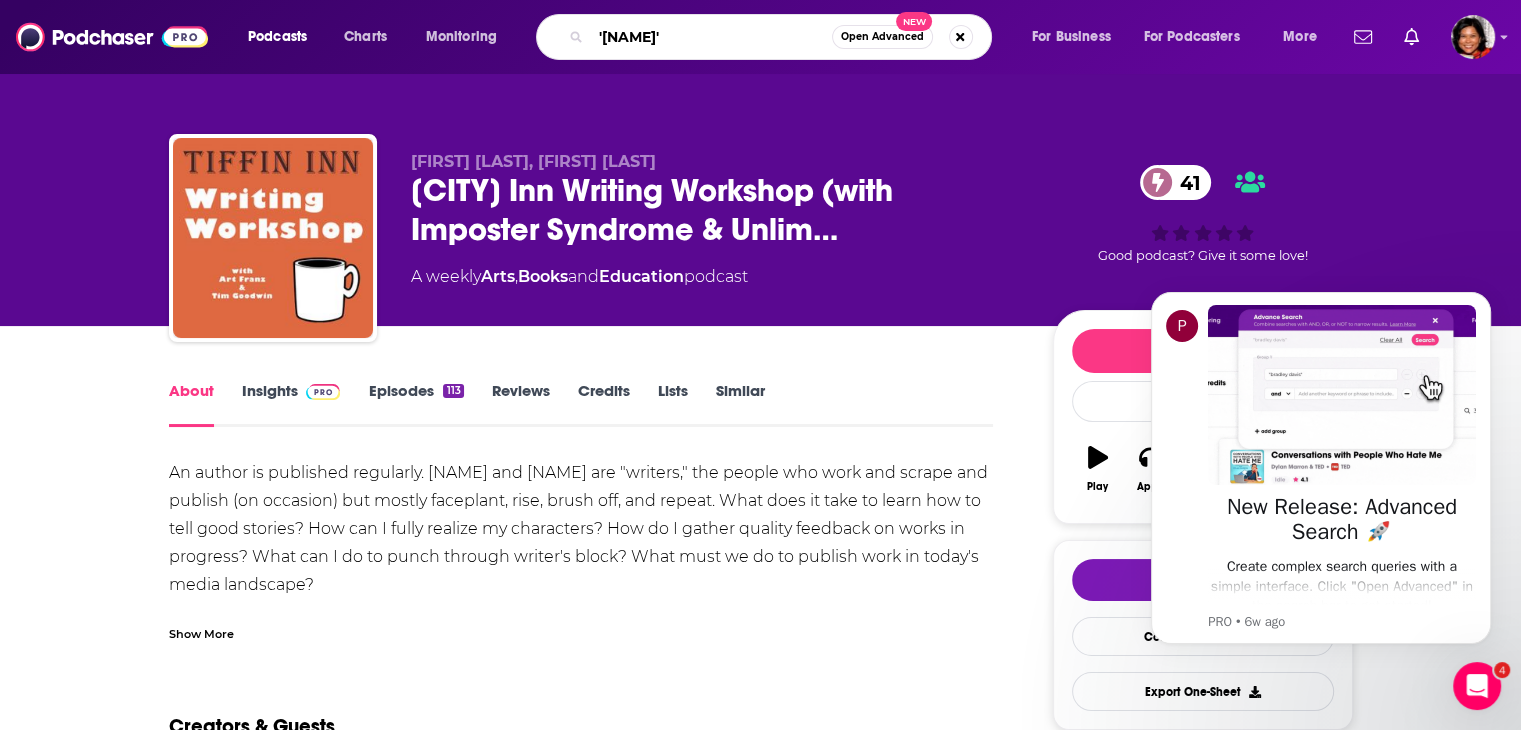 click on "'[NAME]'" at bounding box center (711, 37) 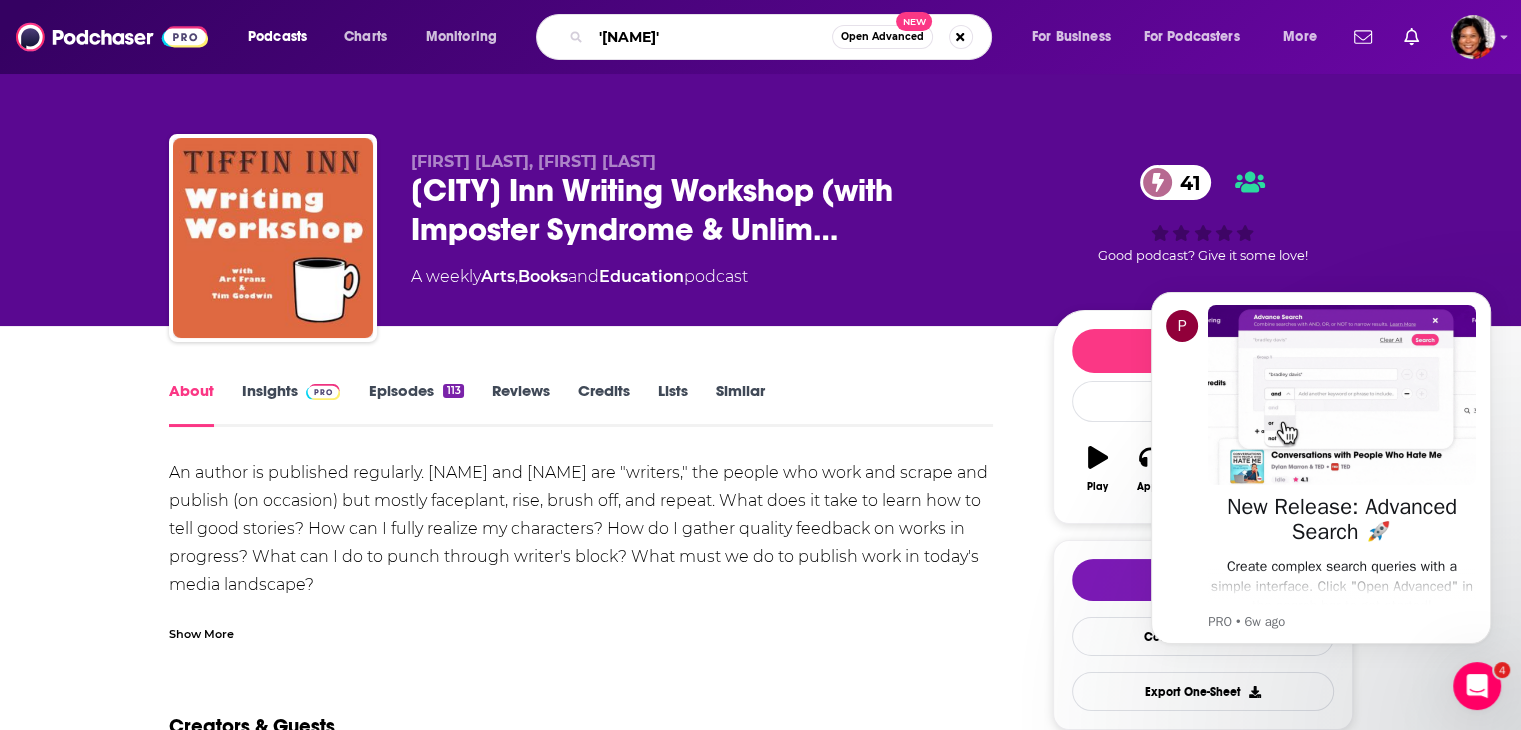 type on "[FIRST] [LAST]'" 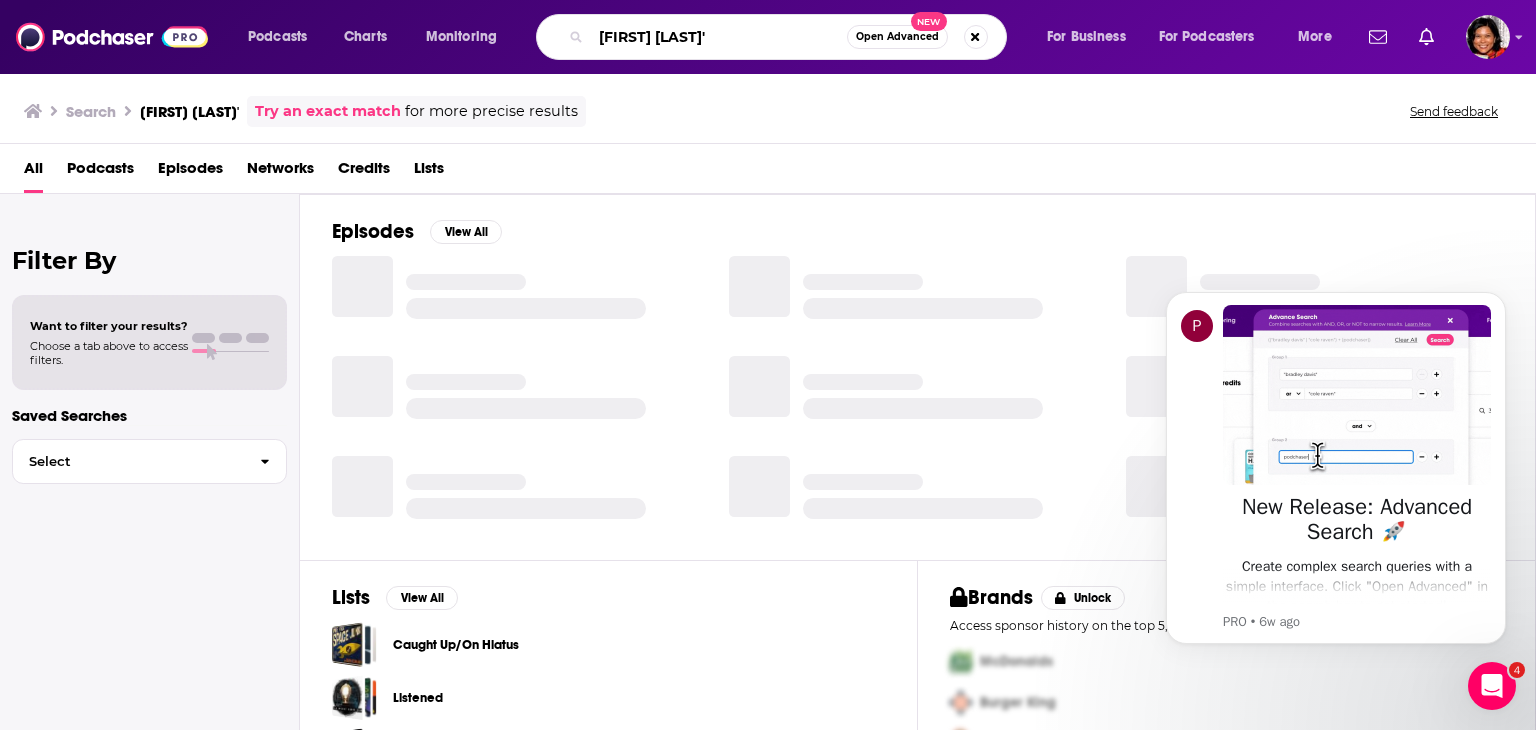 click on "[FIRST] [LAST]'" at bounding box center (719, 37) 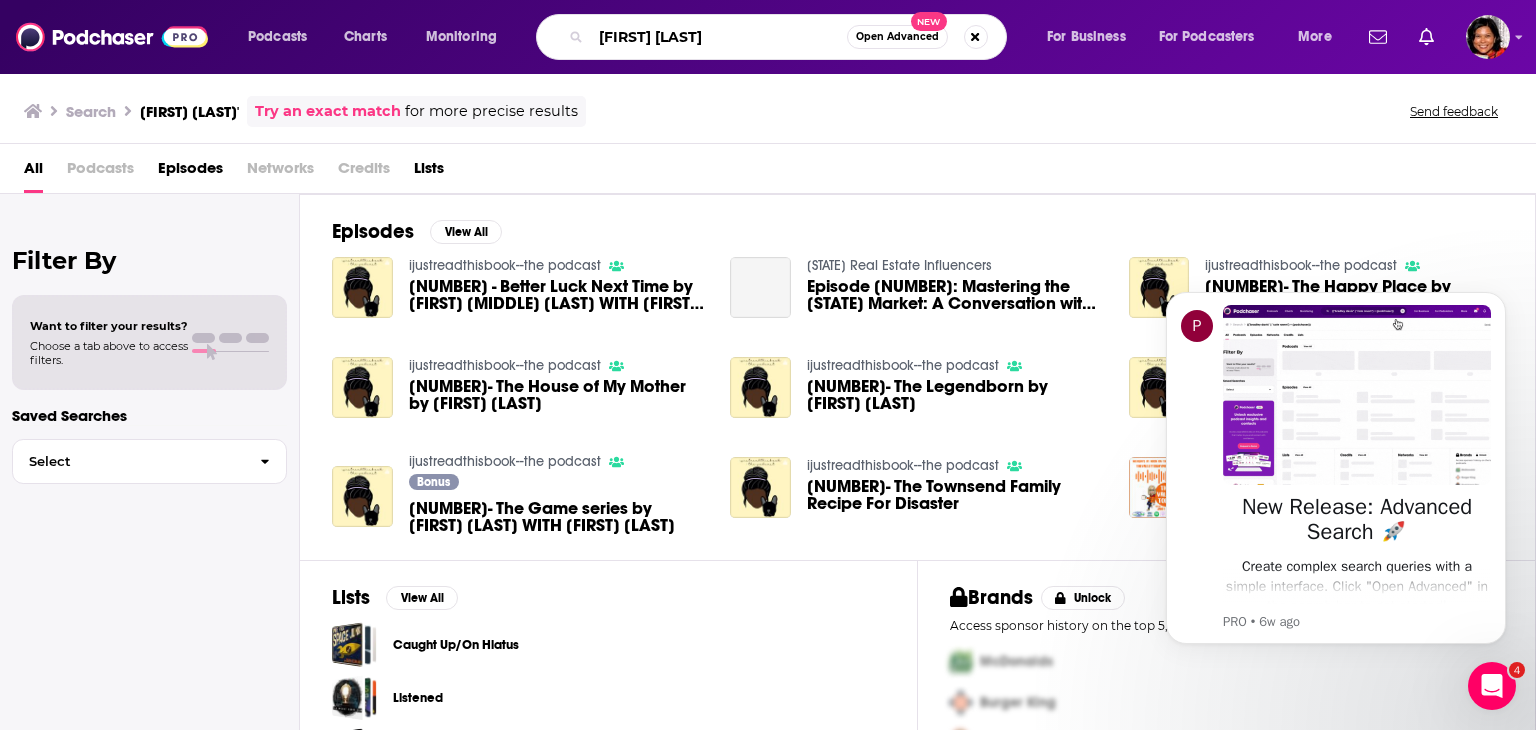 type on "[FIRST] [LAST]" 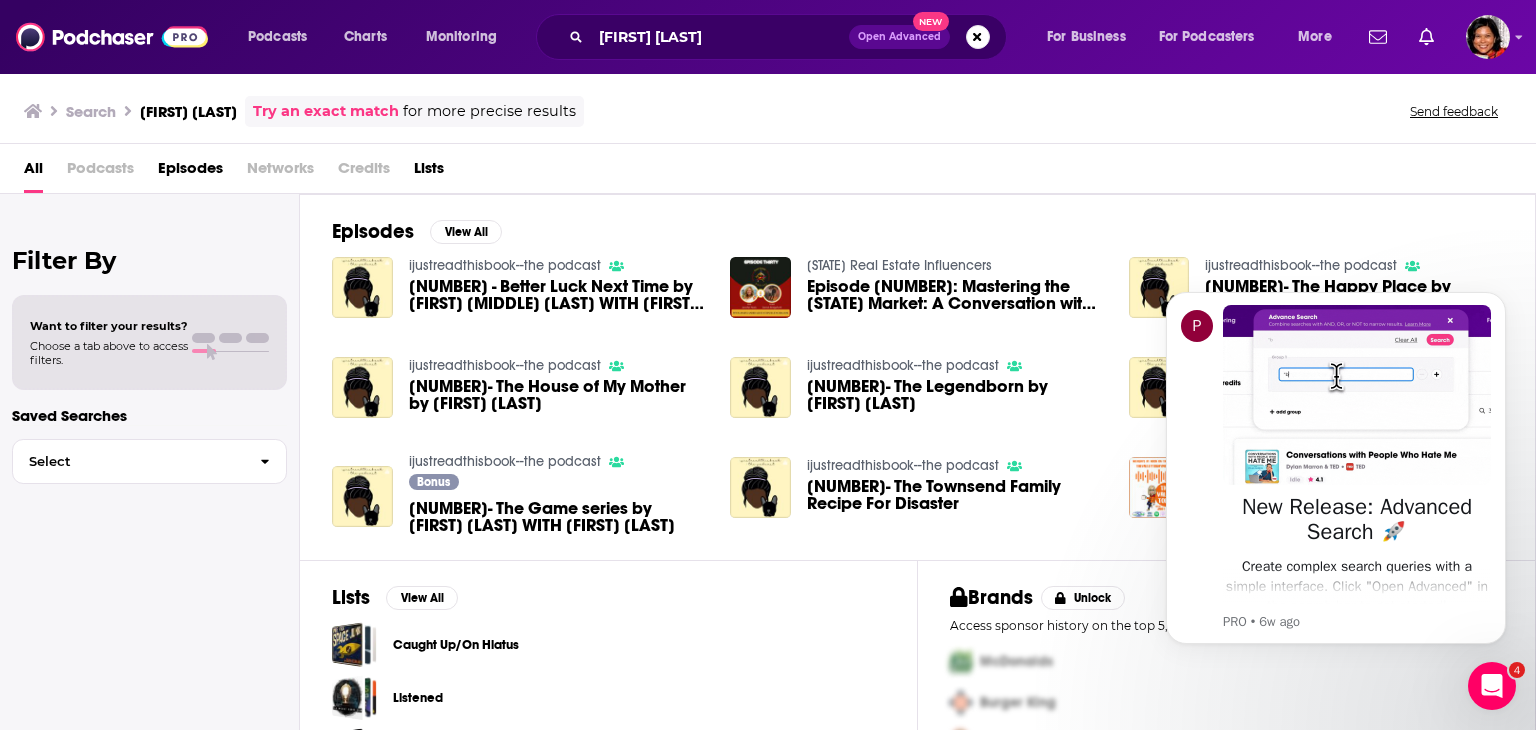 click on "[NUMBER] - Better Luck Next Time by [FIRST] [MIDDLE] [LAST] WITH [FIRST] [MIDDLE] [LAST]" at bounding box center (558, 295) 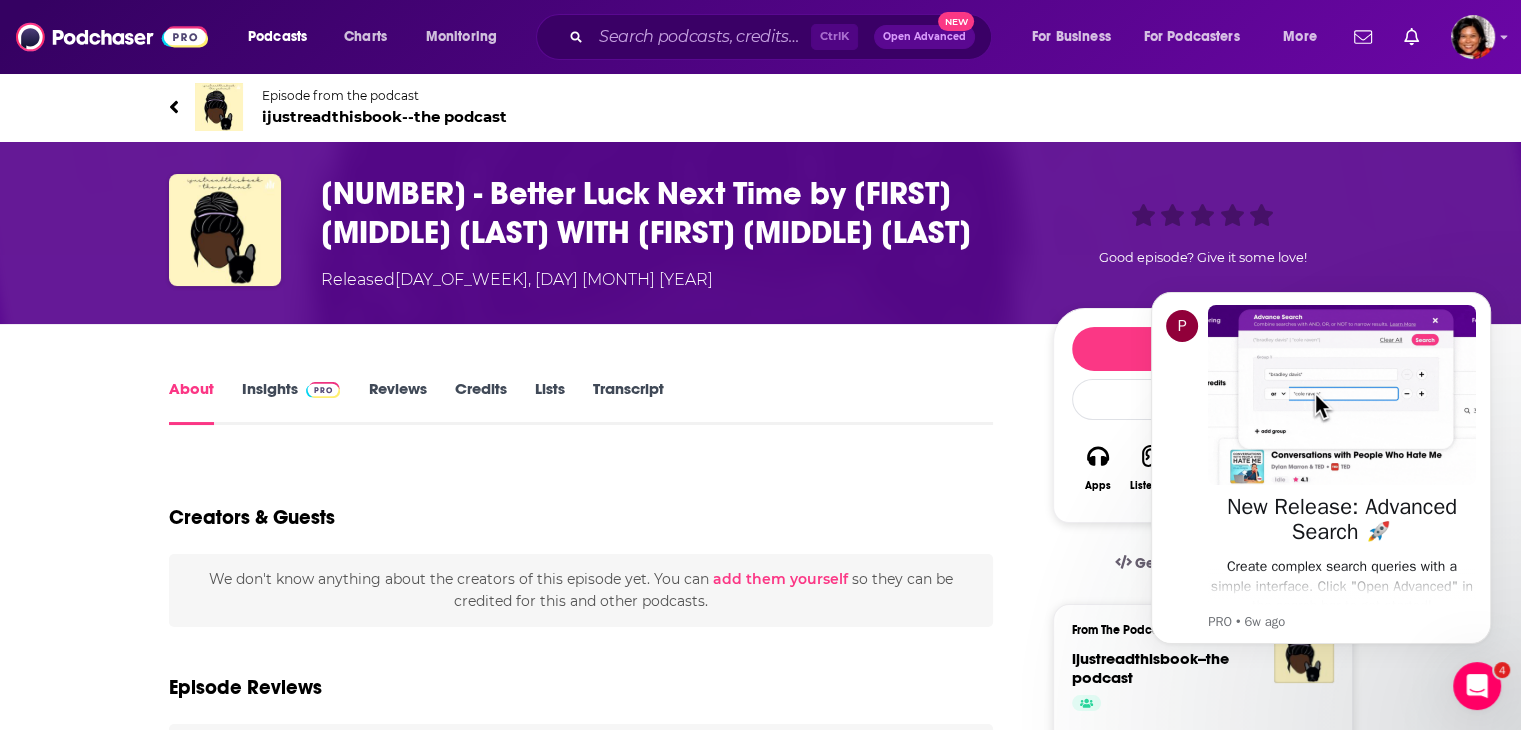click on "Insights" at bounding box center (291, 402) 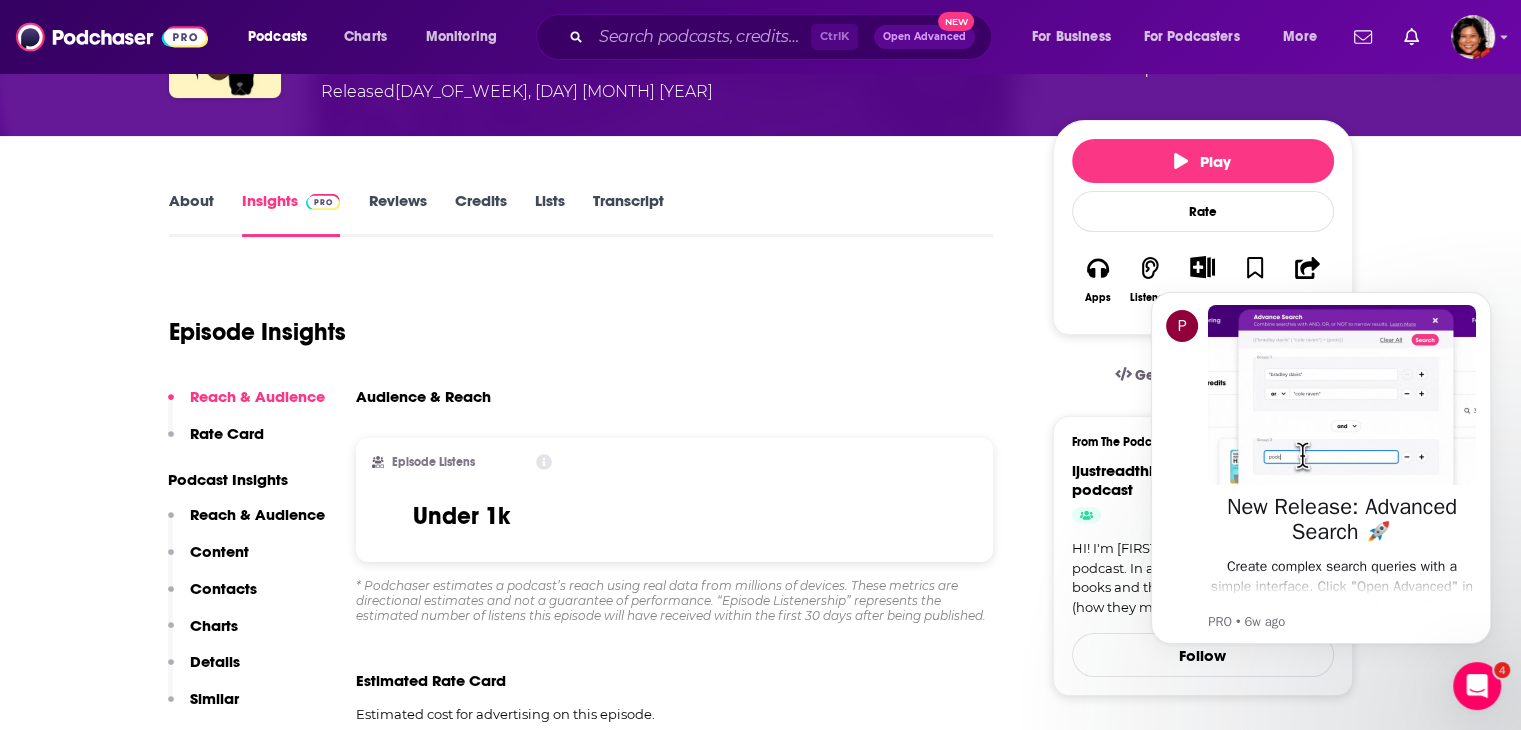 scroll, scrollTop: 300, scrollLeft: 0, axis: vertical 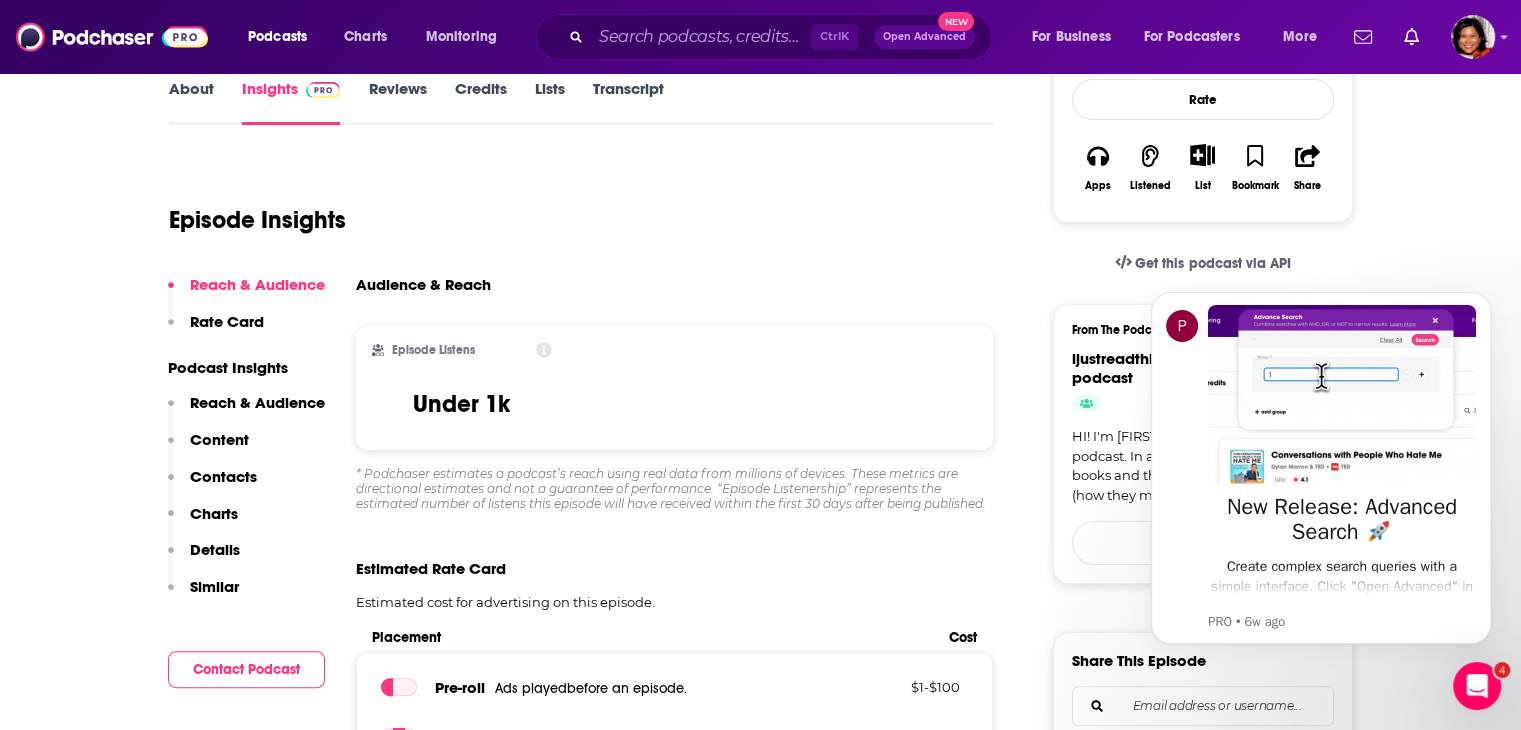 click on "About" at bounding box center (191, 102) 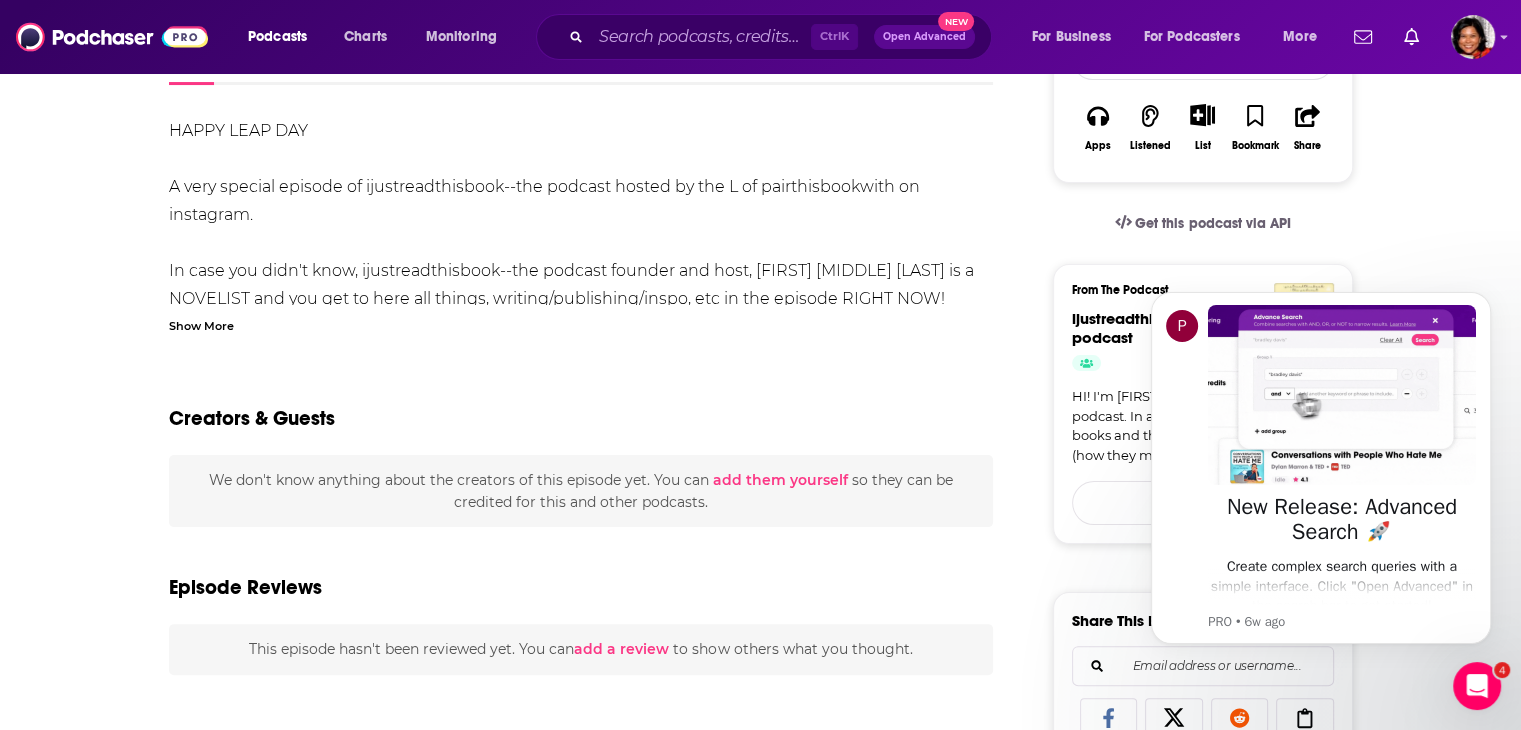 scroll, scrollTop: 400, scrollLeft: 0, axis: vertical 